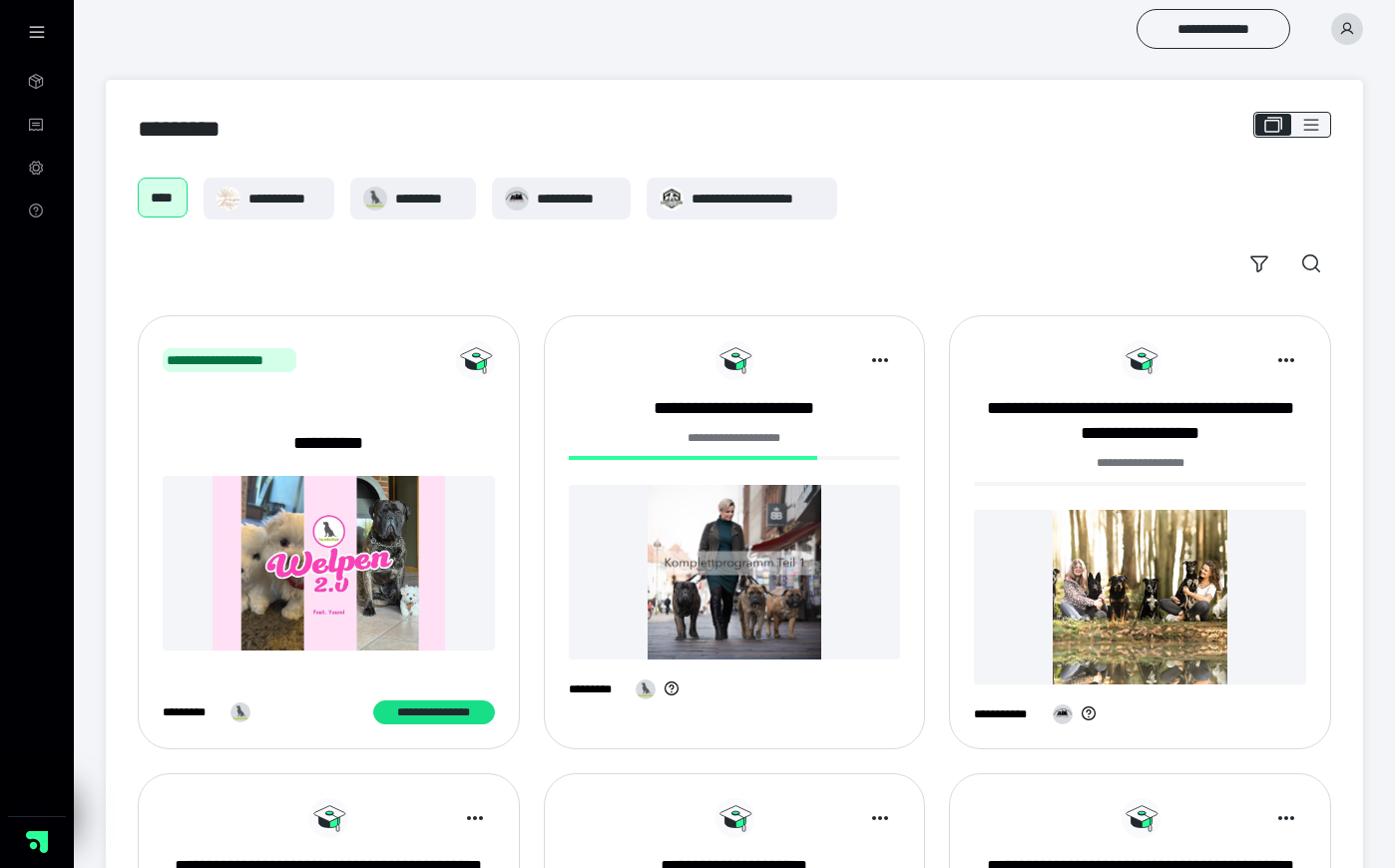 scroll, scrollTop: 0, scrollLeft: 0, axis: both 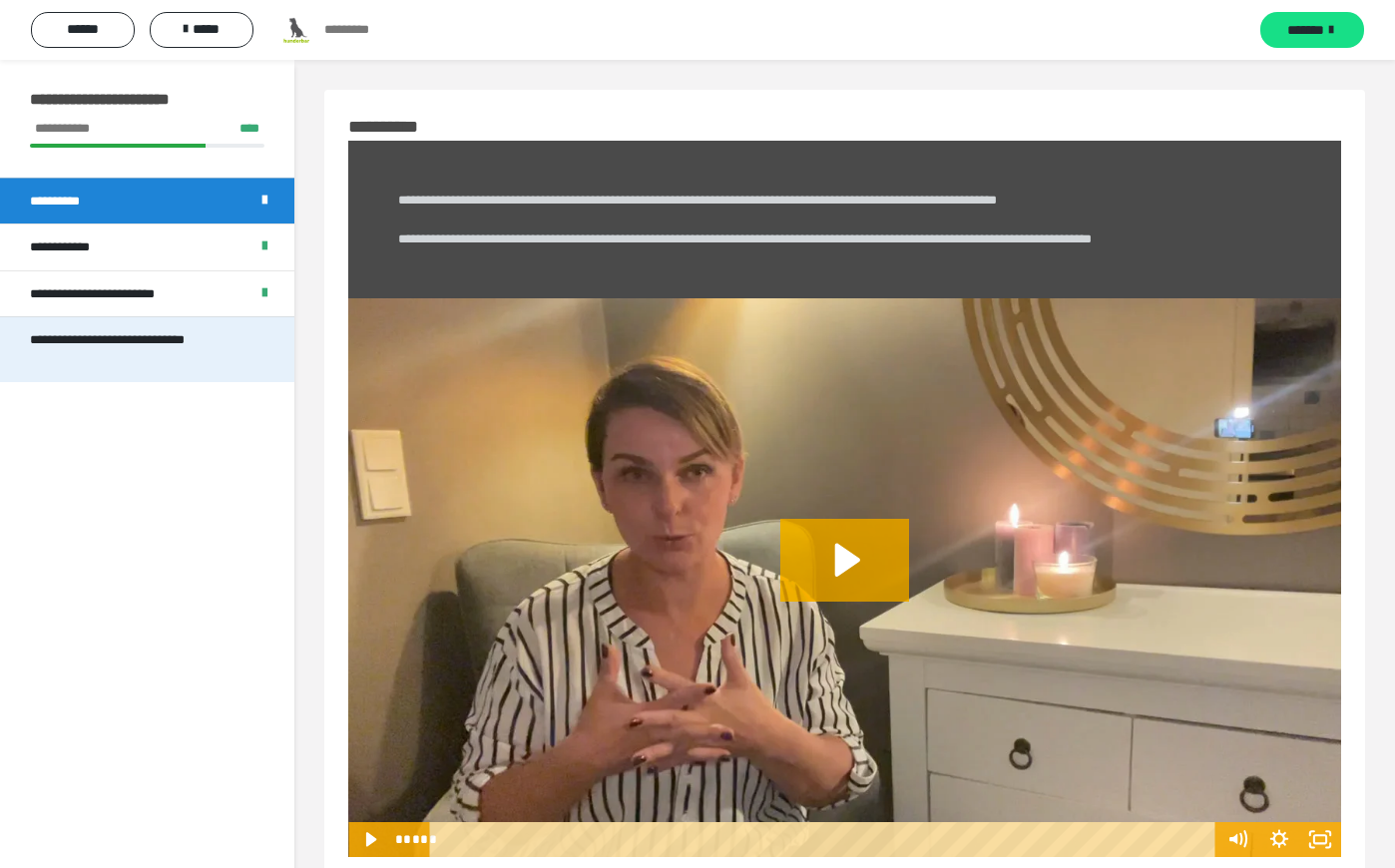 click on "**********" at bounding box center [139, 349] 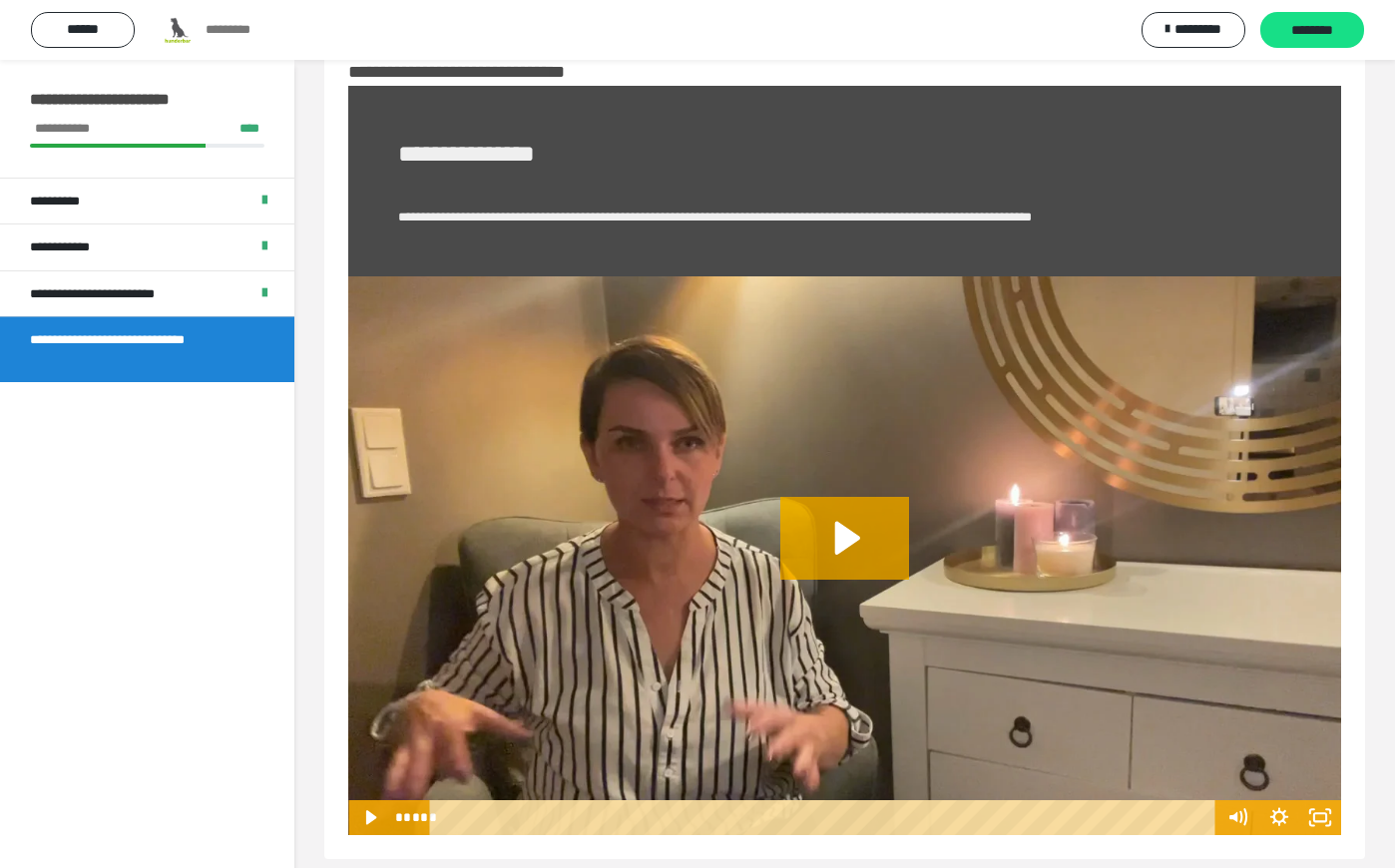 scroll, scrollTop: 75, scrollLeft: 0, axis: vertical 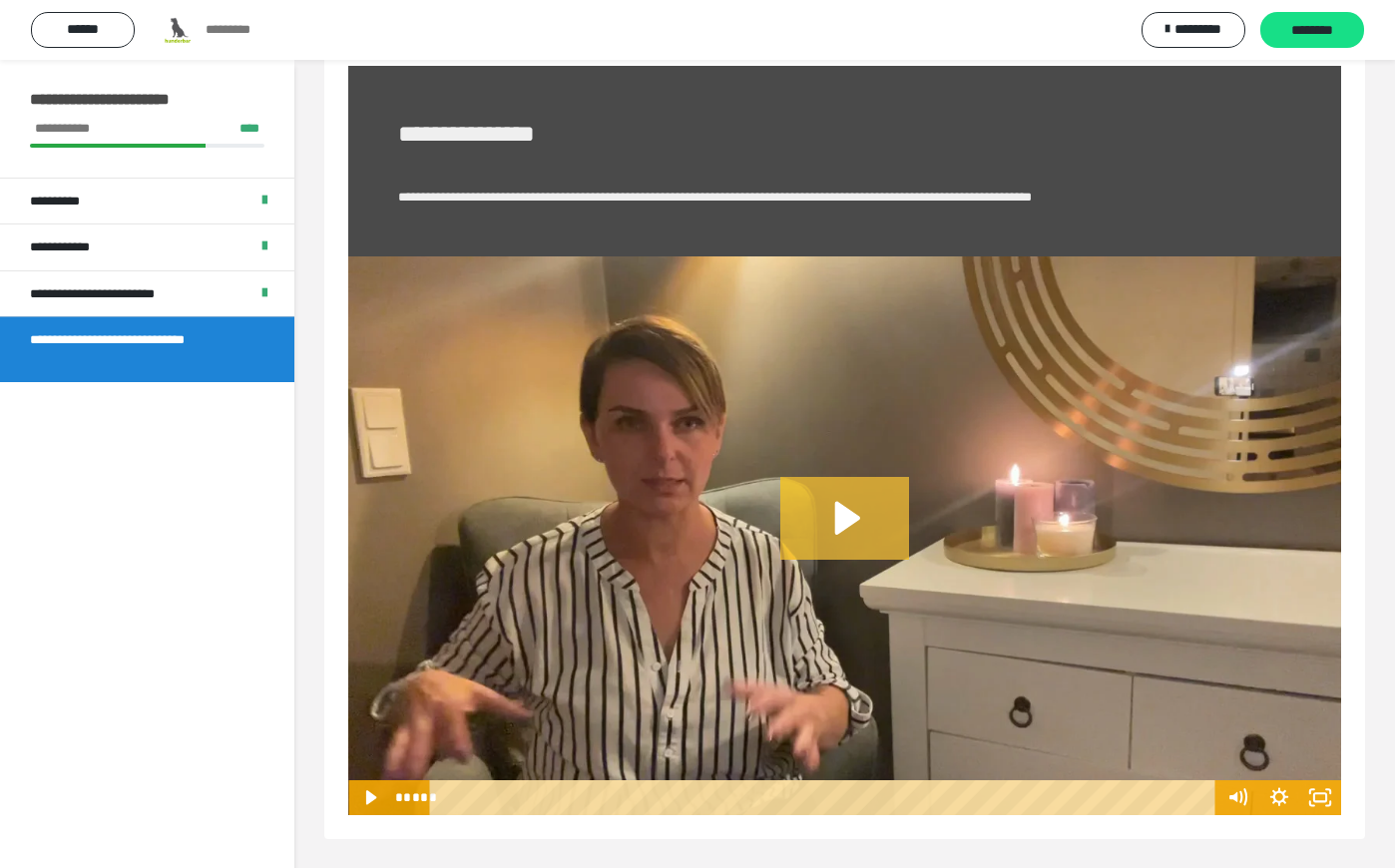 click 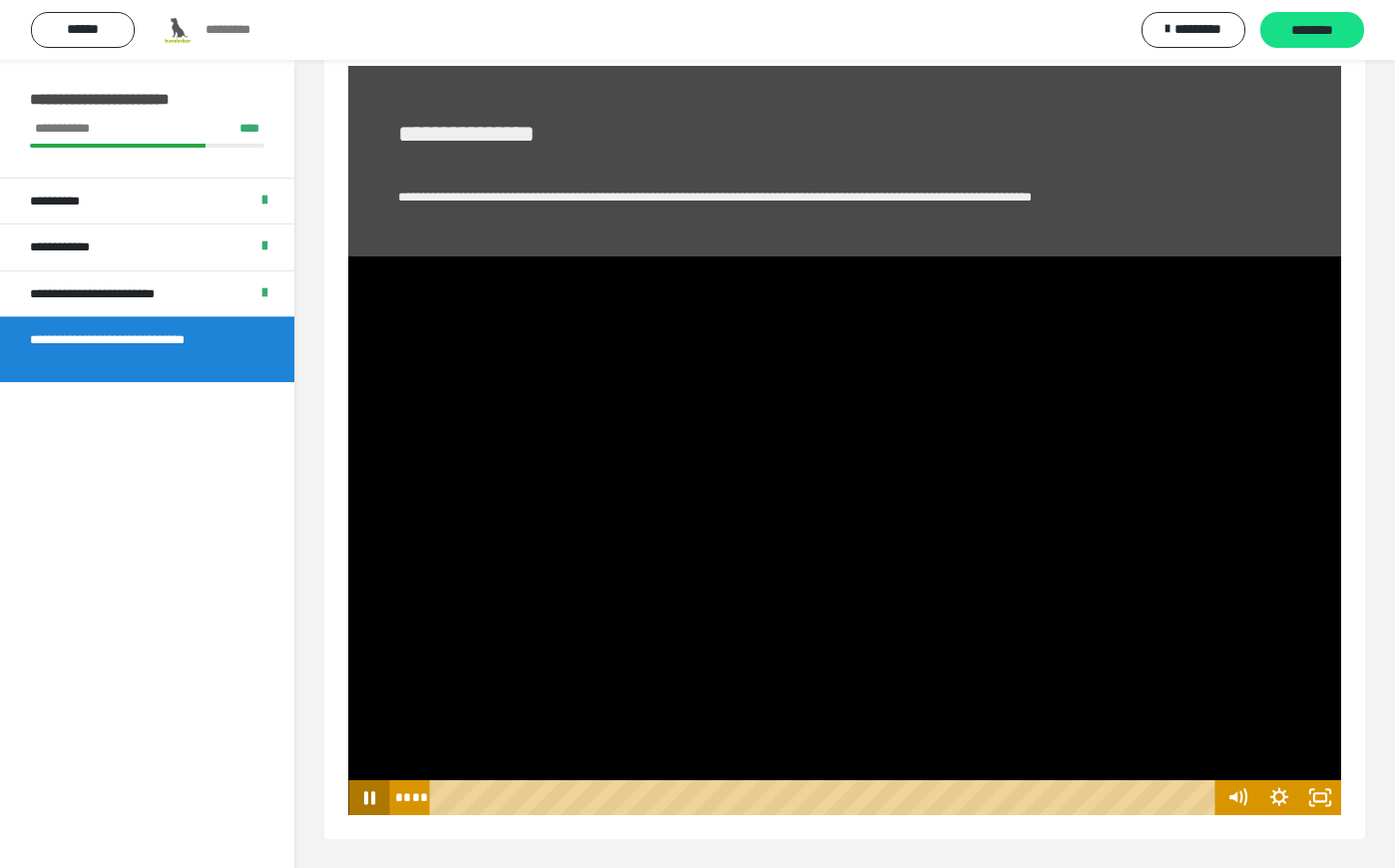 click 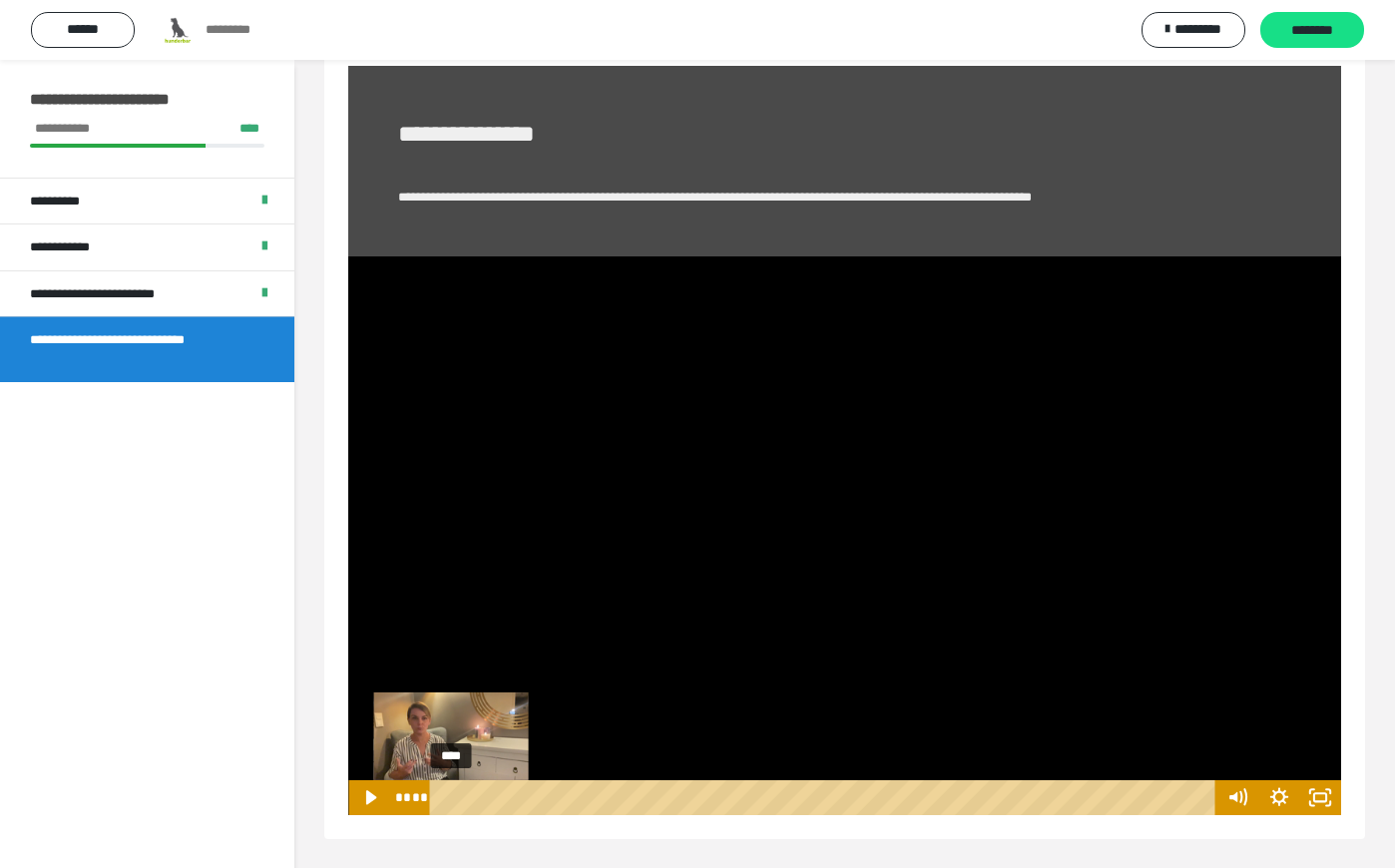 click on "**** ****" at bounding box center (802, 797) 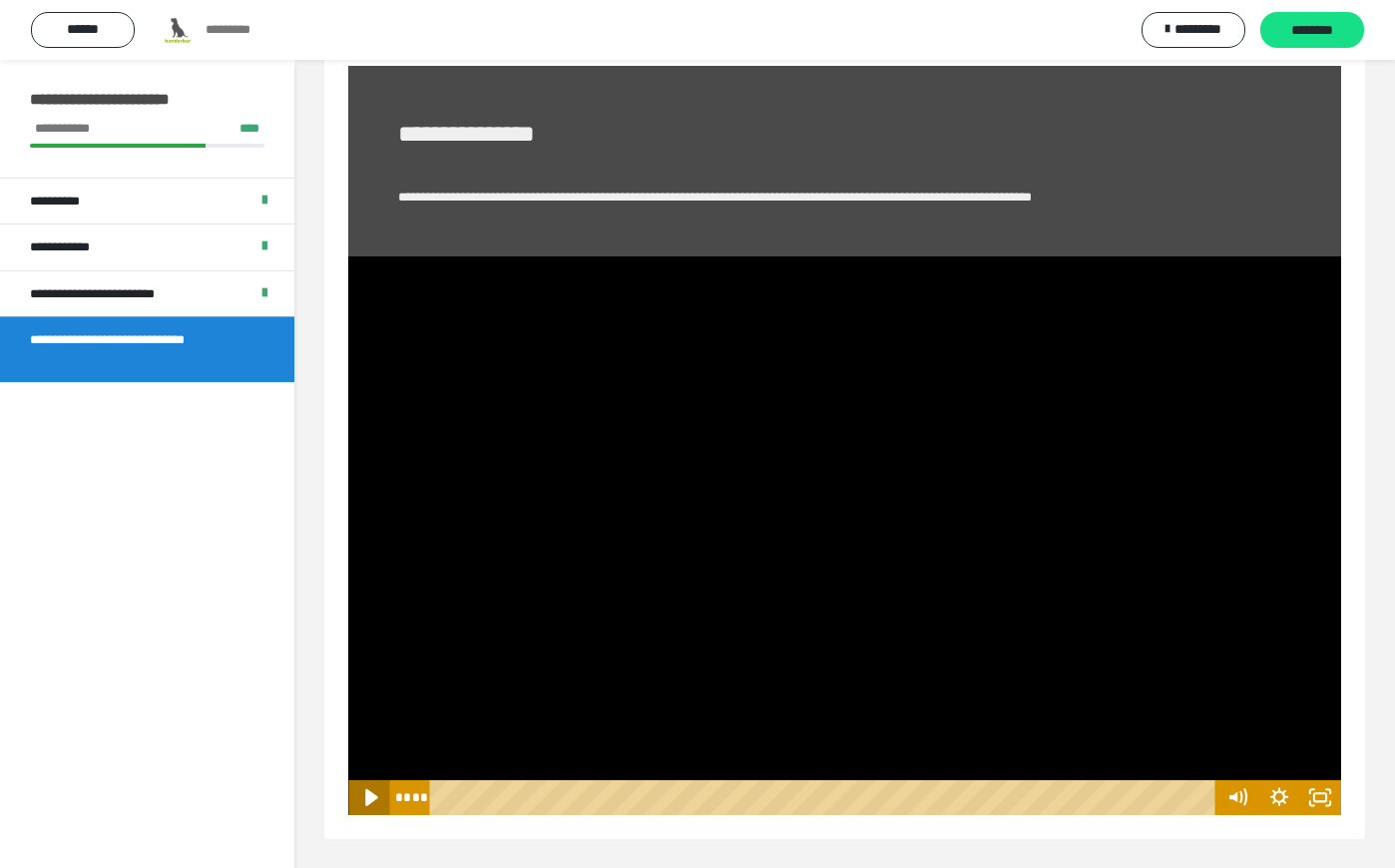 click 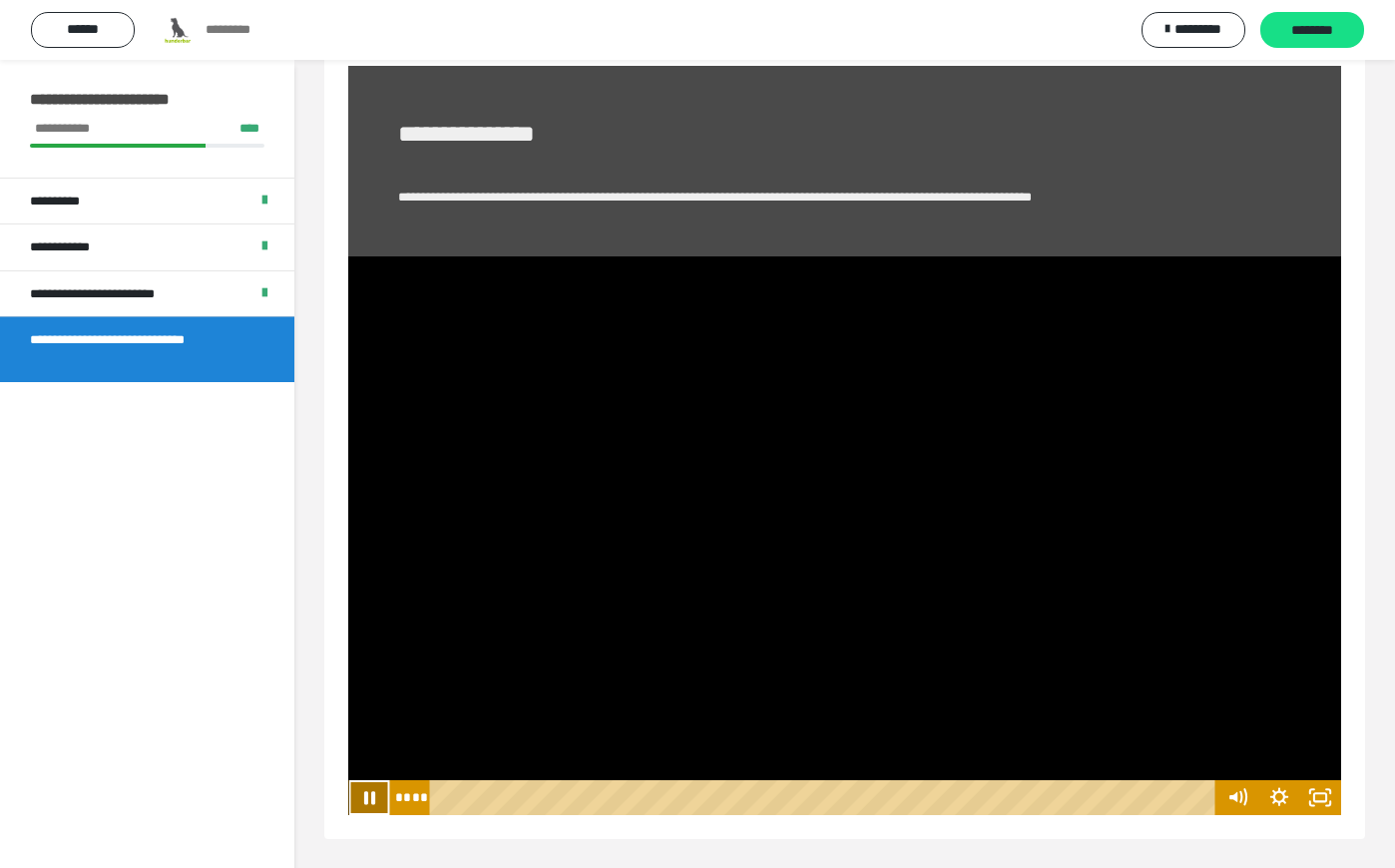 click 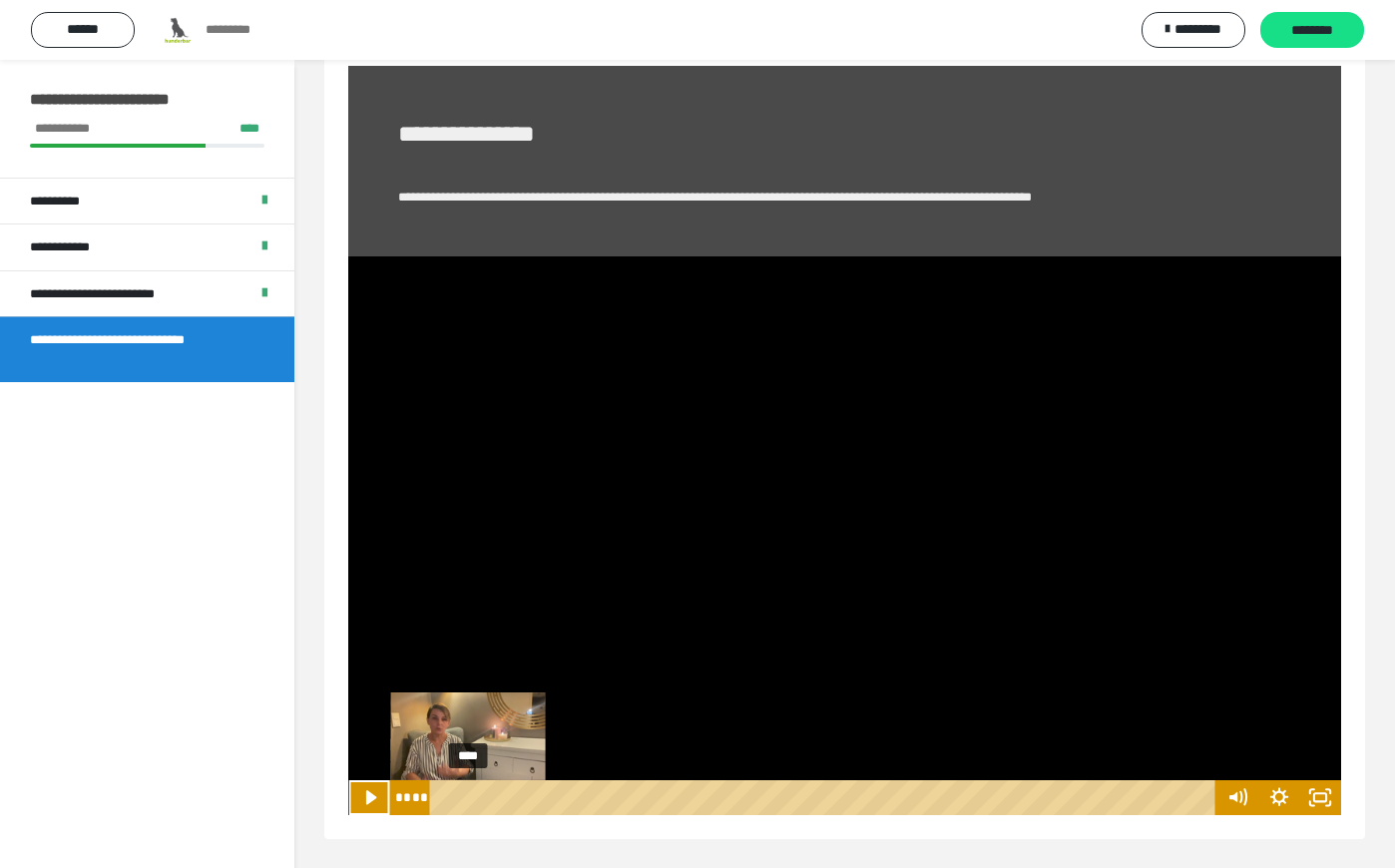 click on "****" at bounding box center [826, 797] 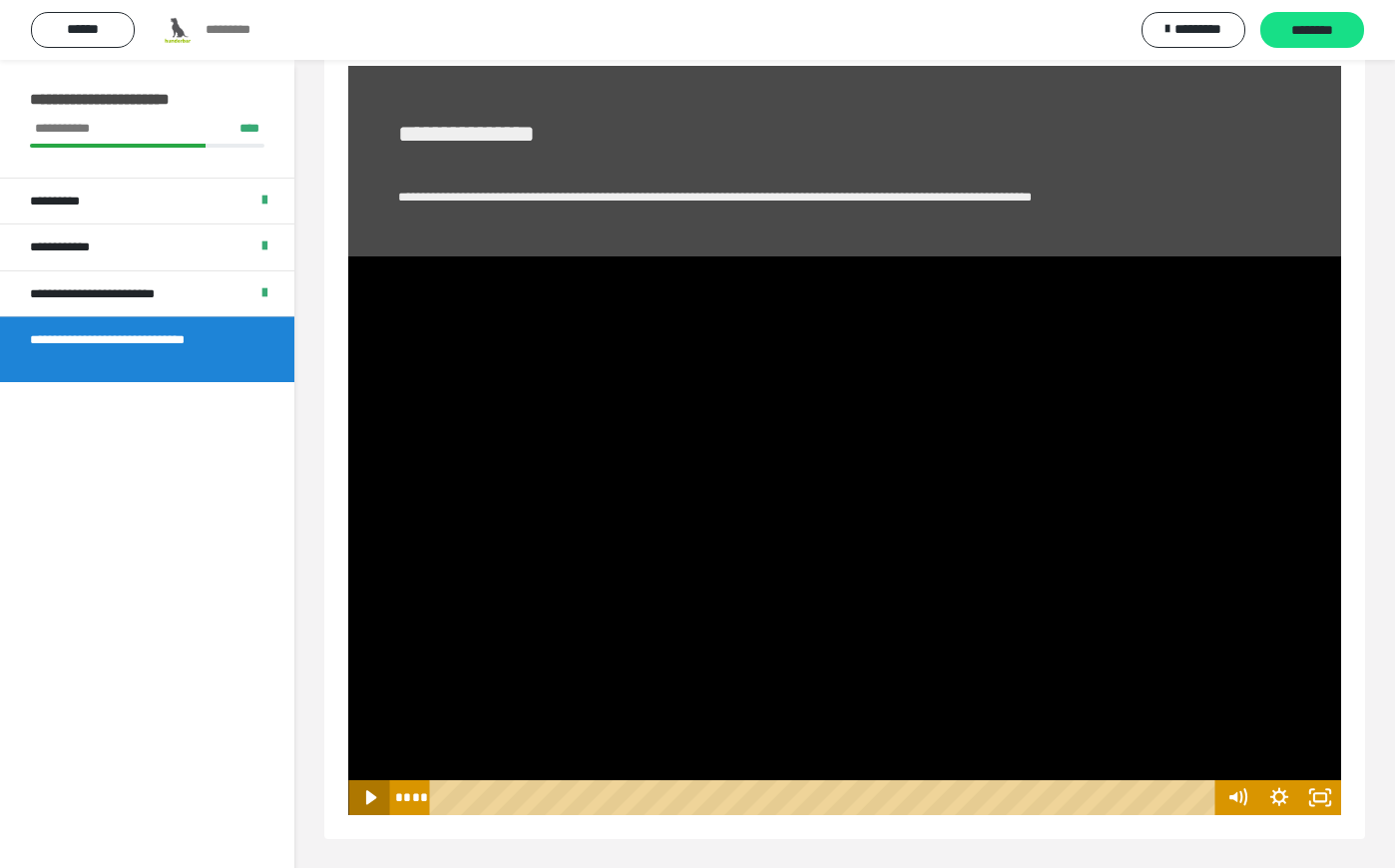 click 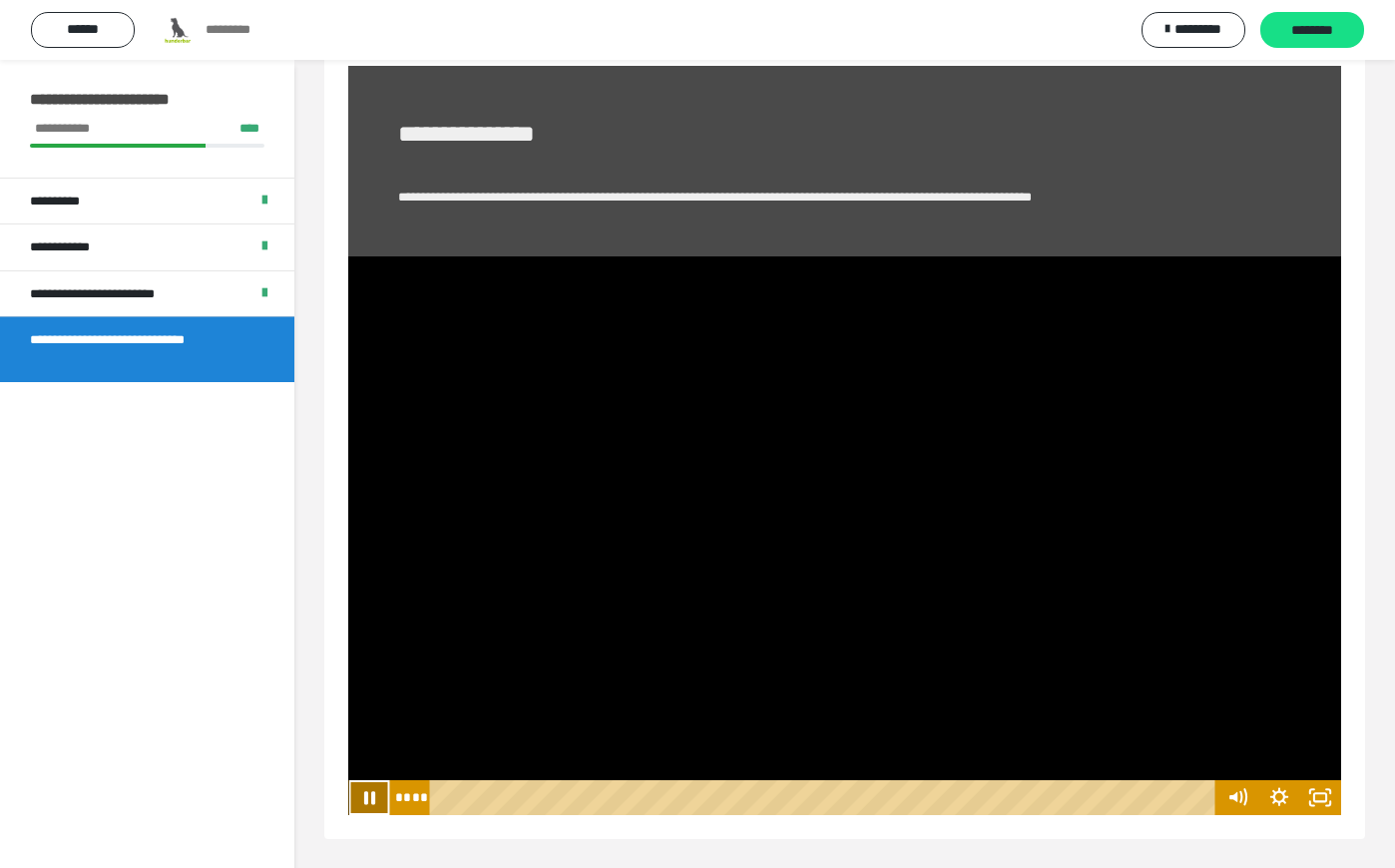 click 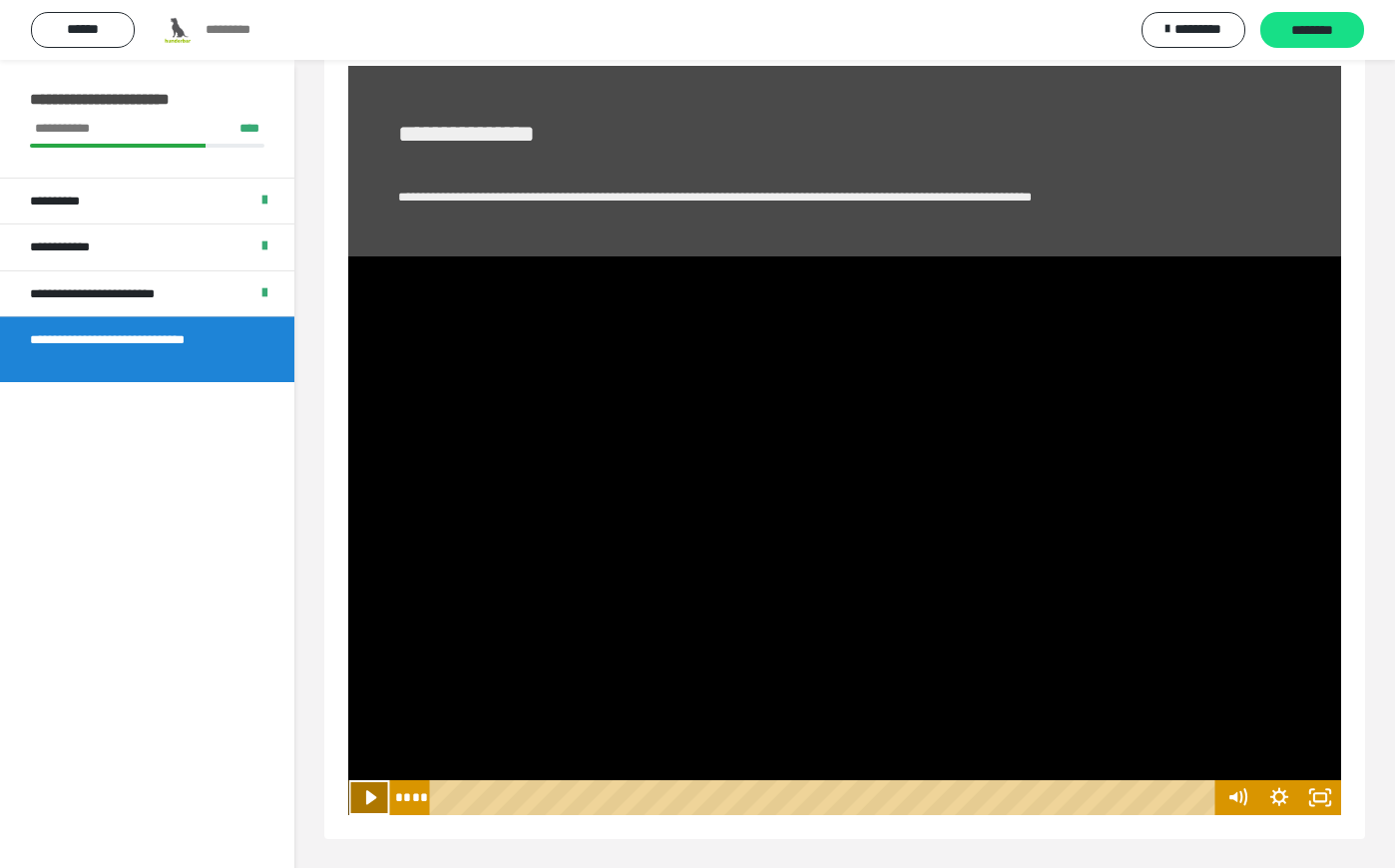 click 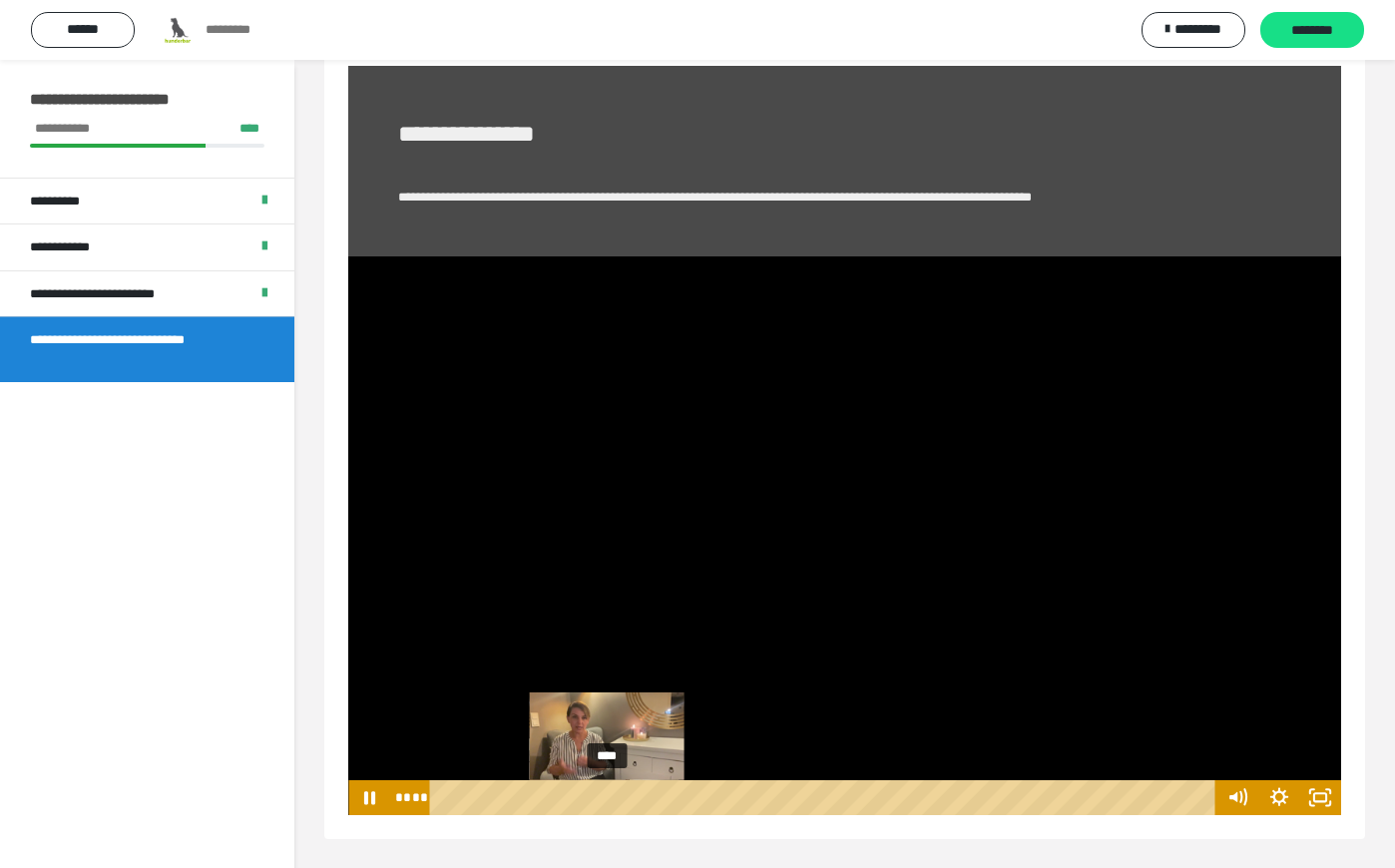 click at bounding box center [607, 797] 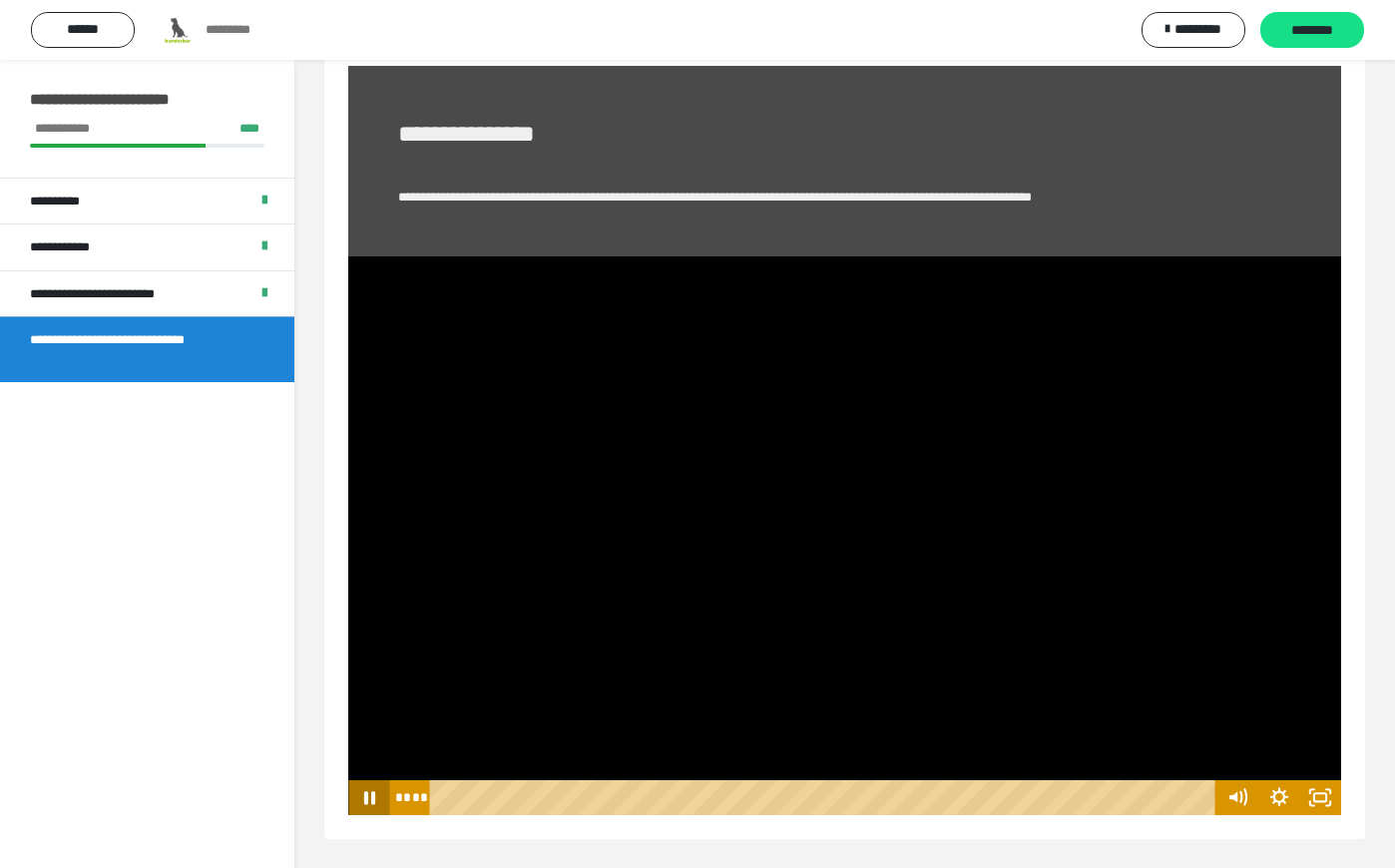 click 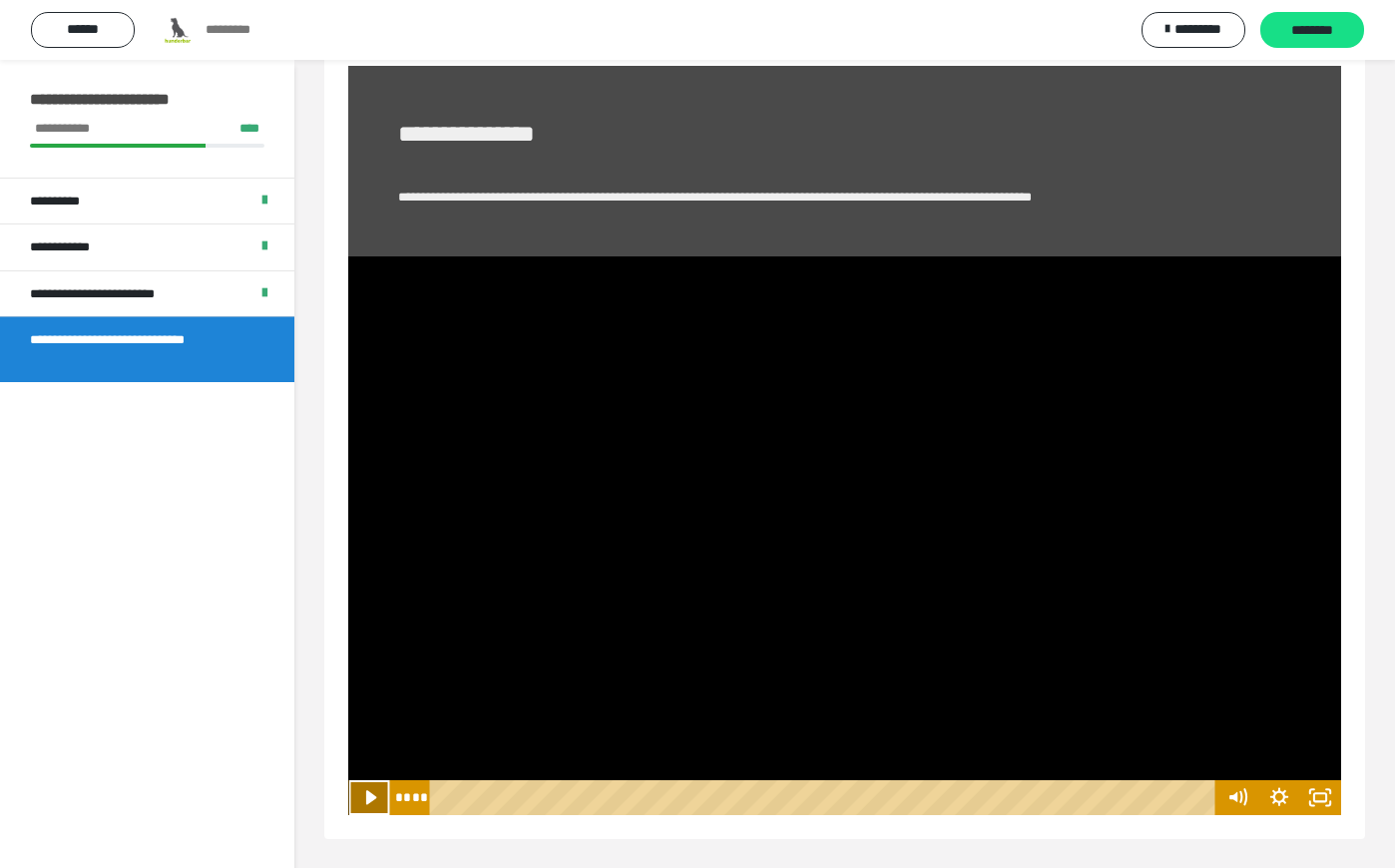 click 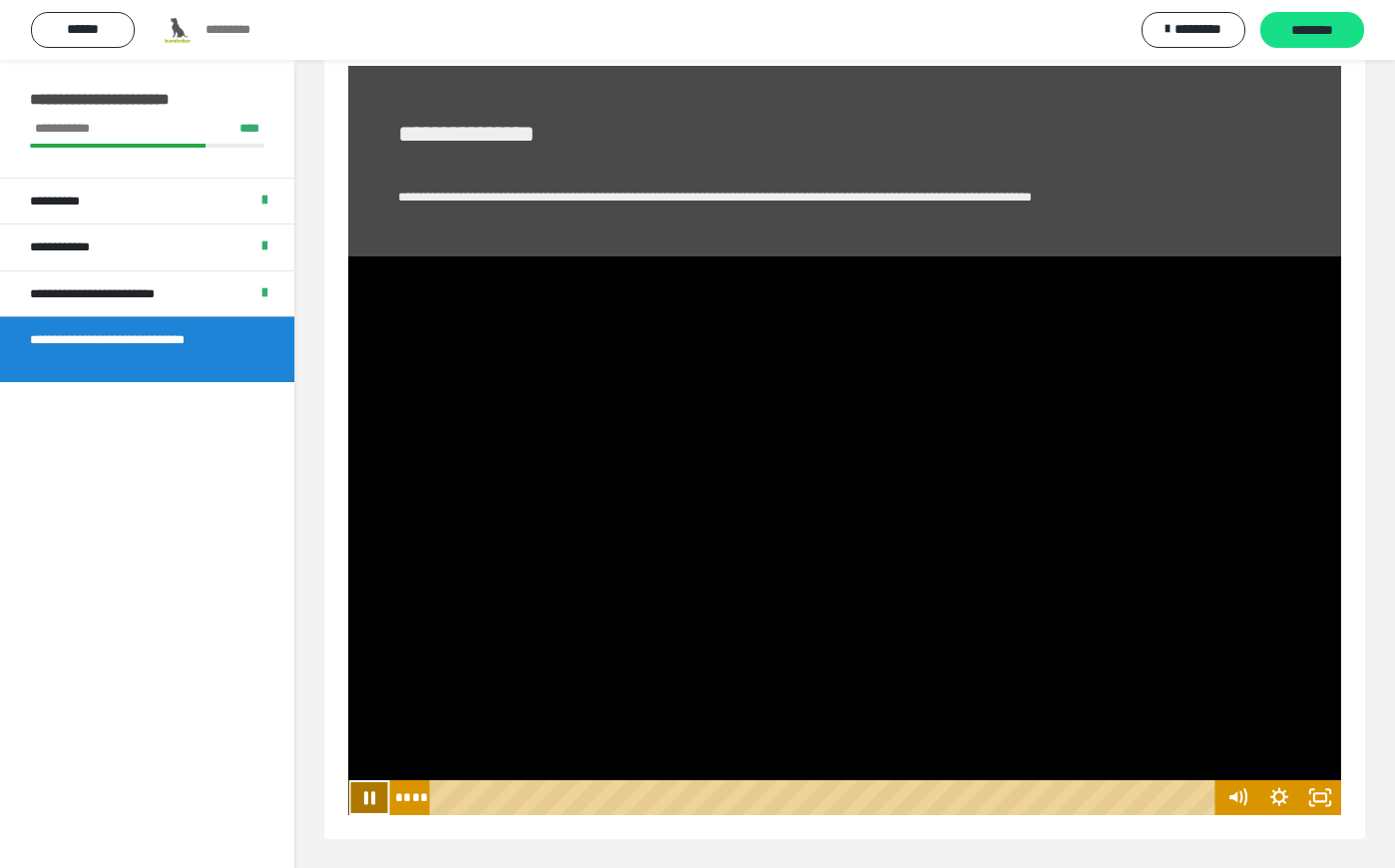 click 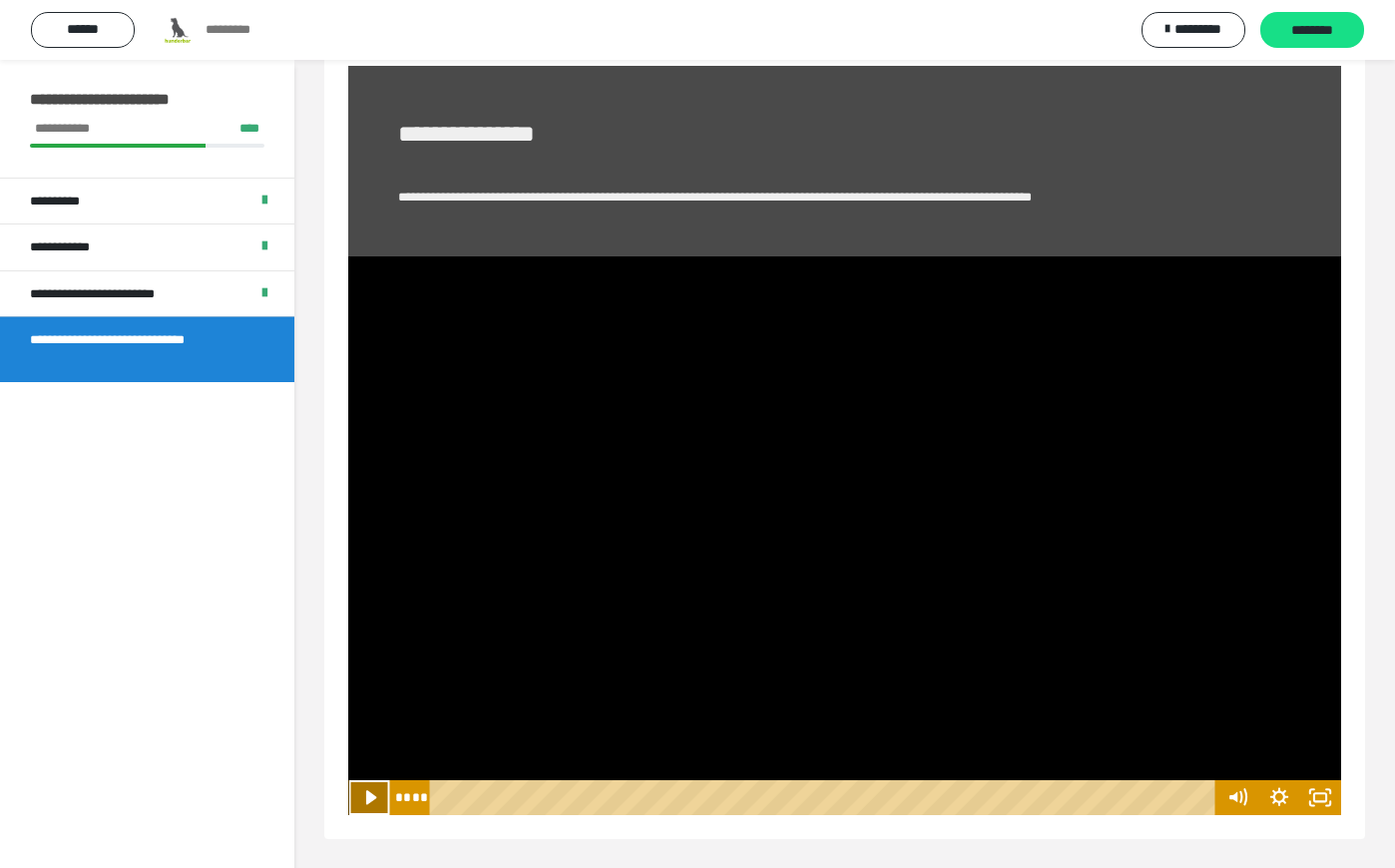 click 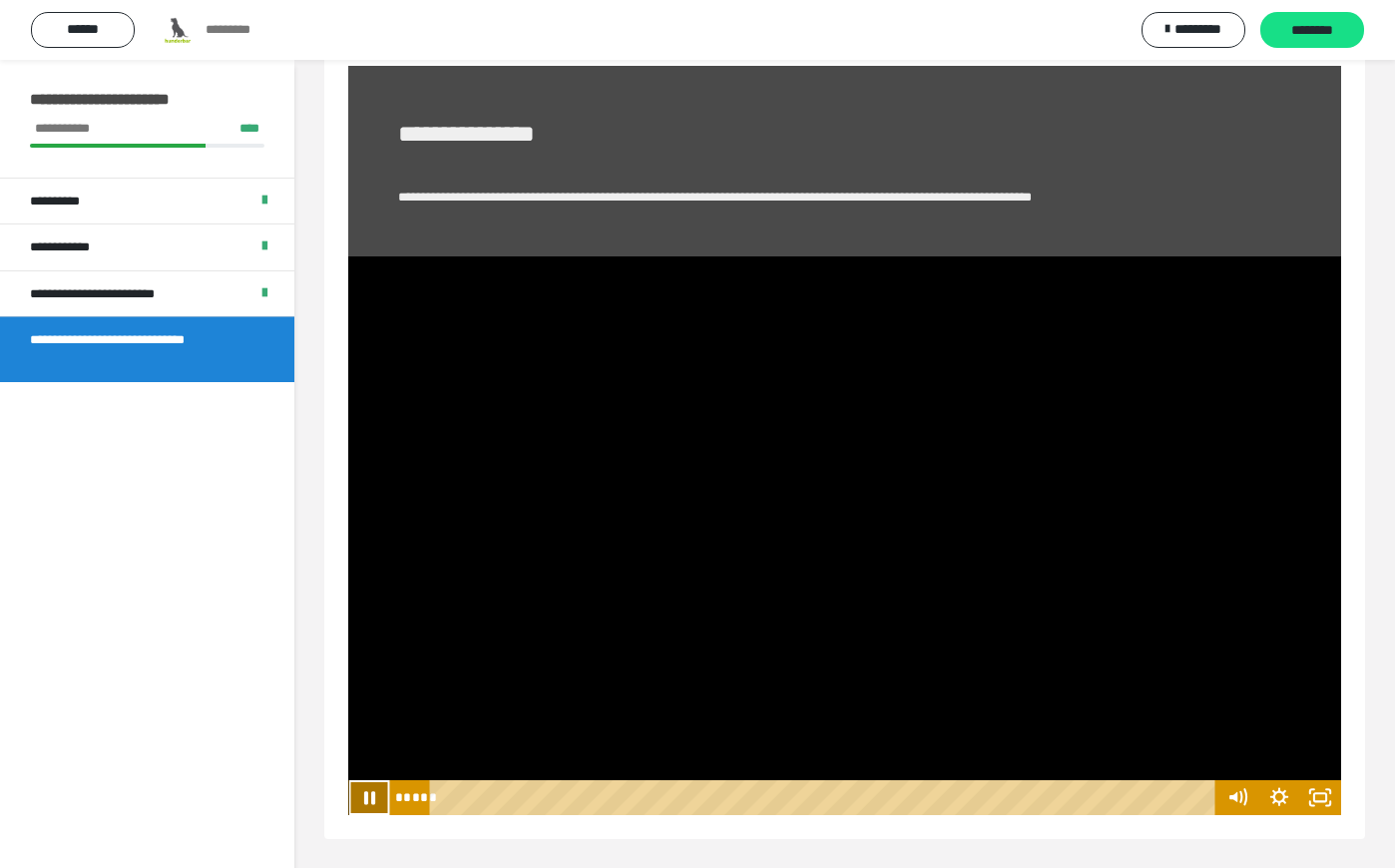 click 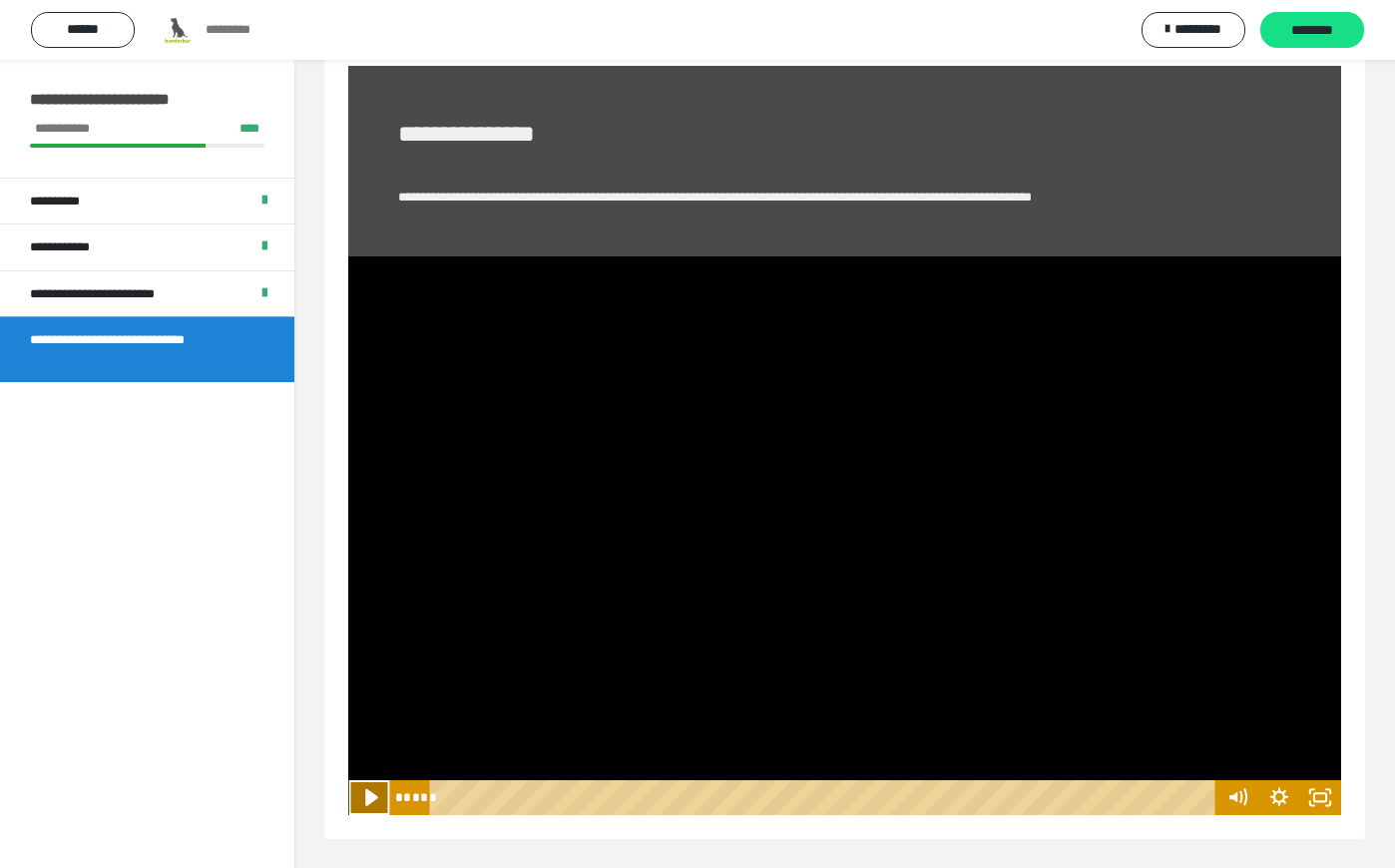 click 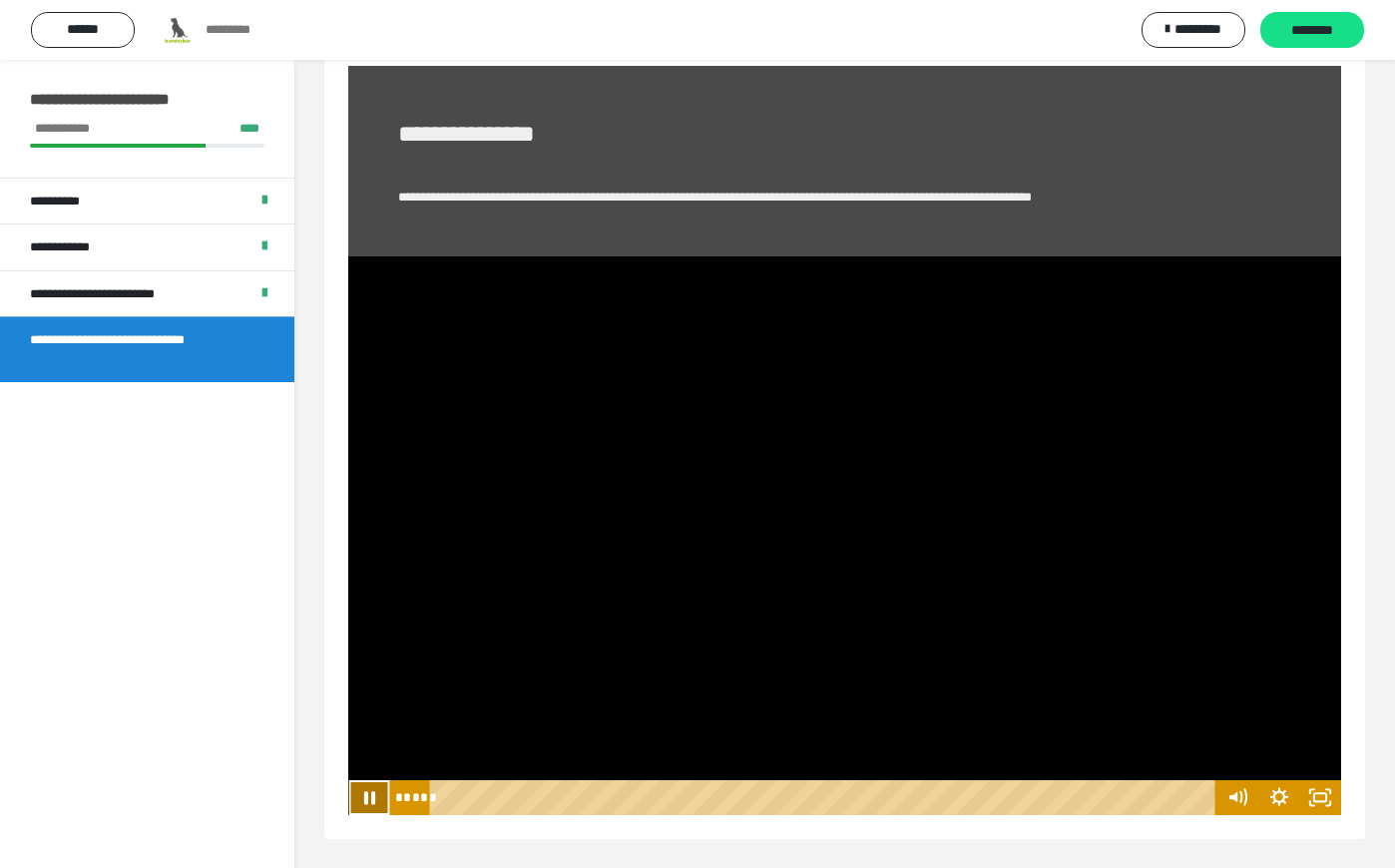 click 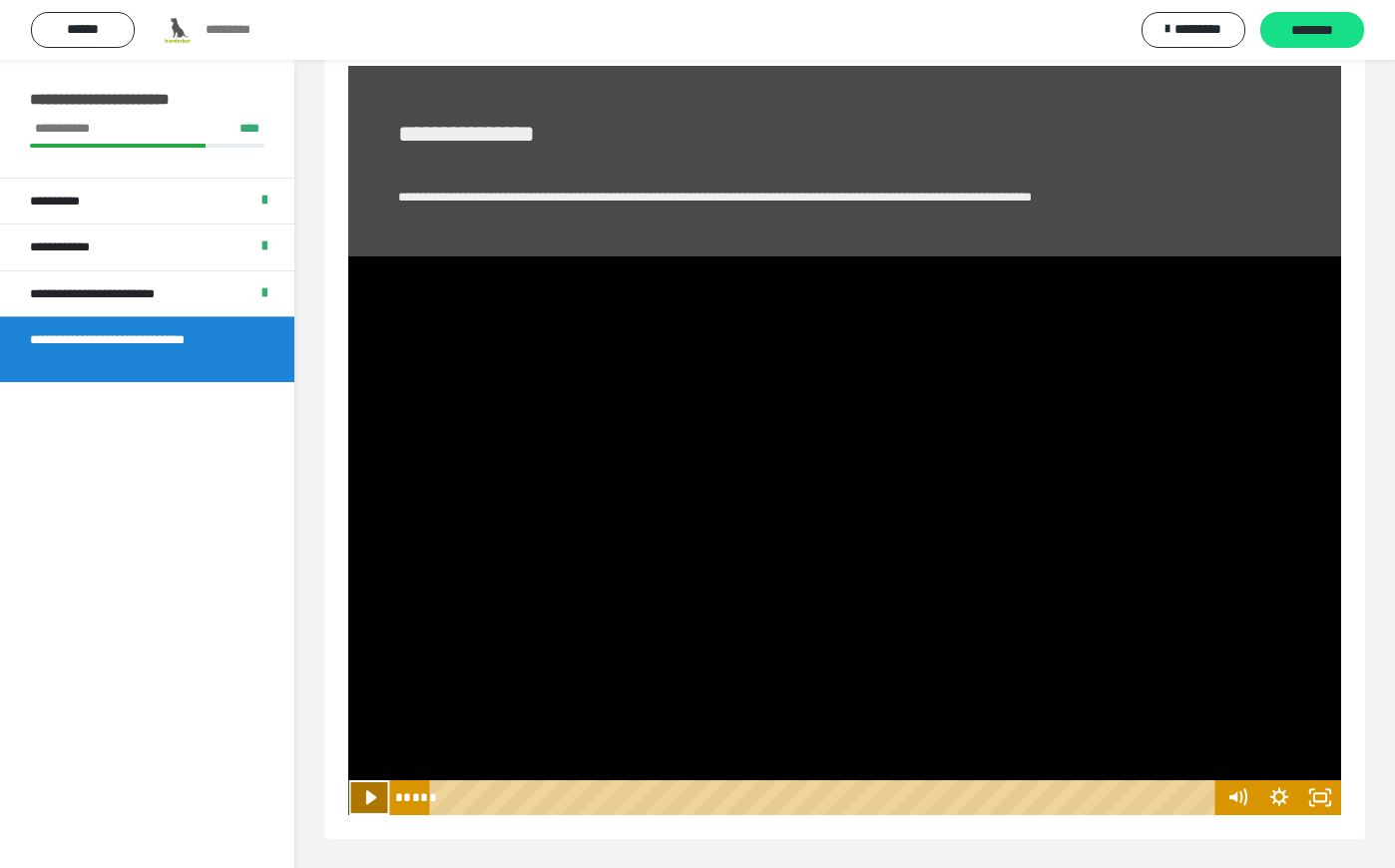 click 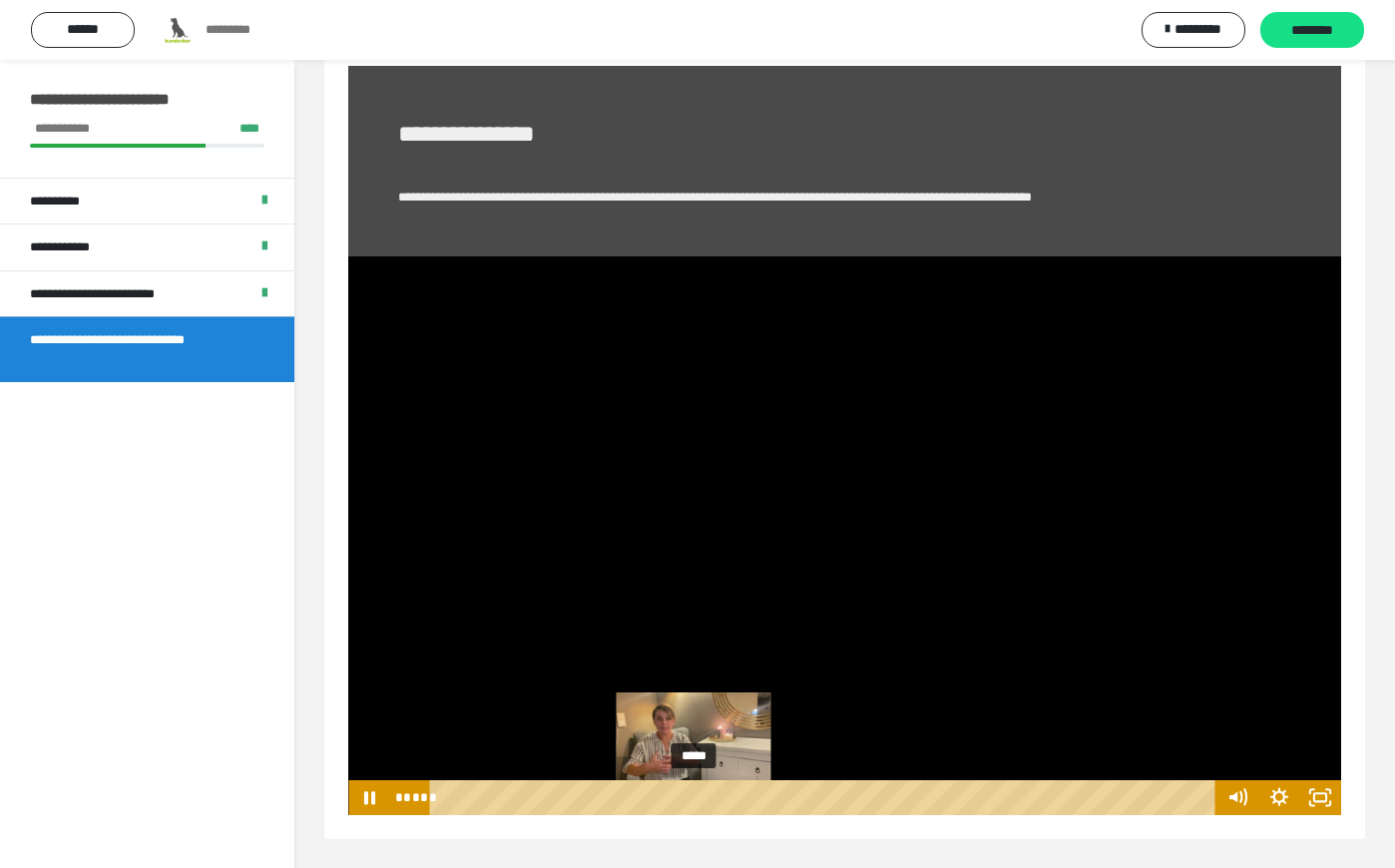 click on "*****" at bounding box center [826, 797] 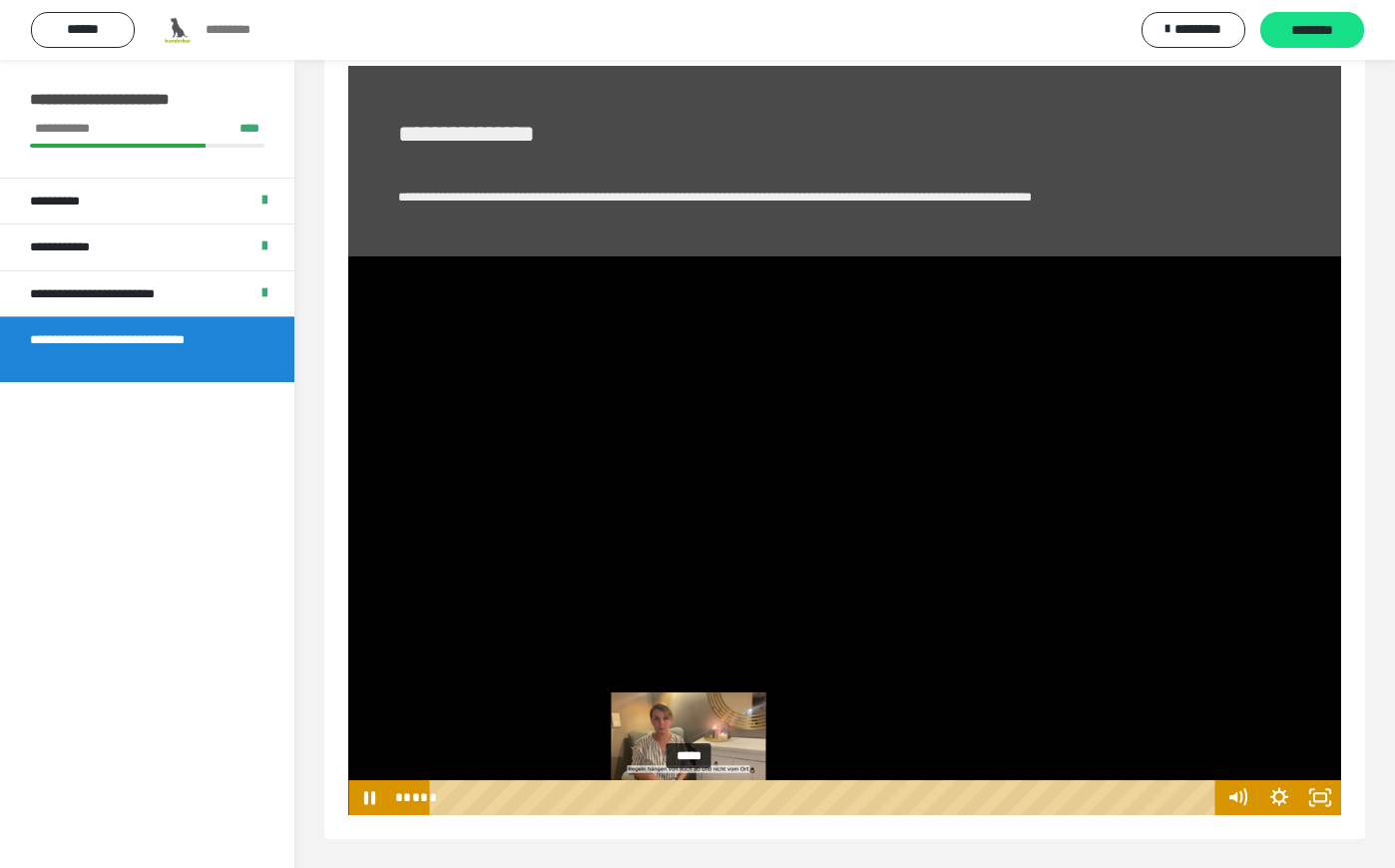 click at bounding box center (696, 797) 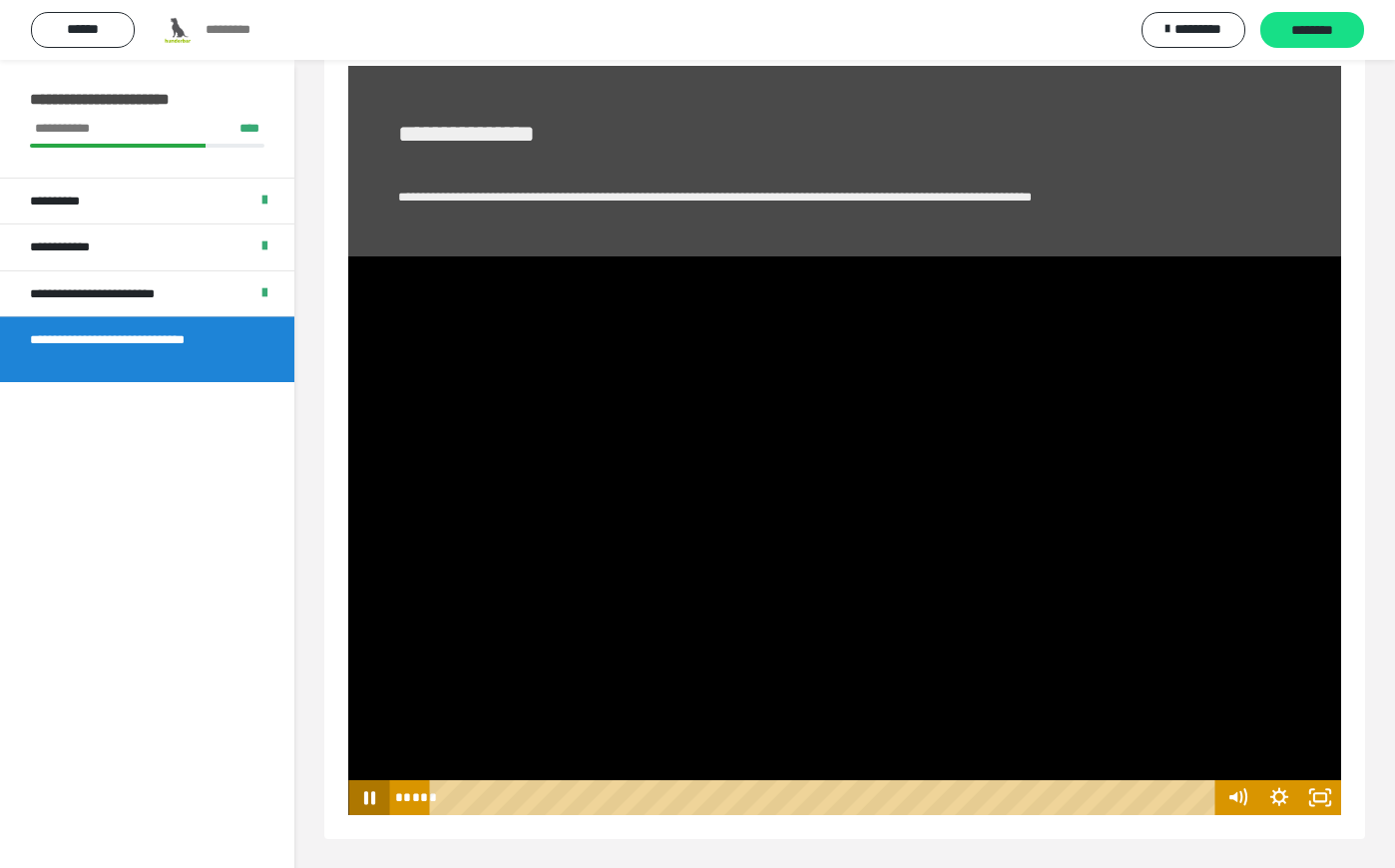 click 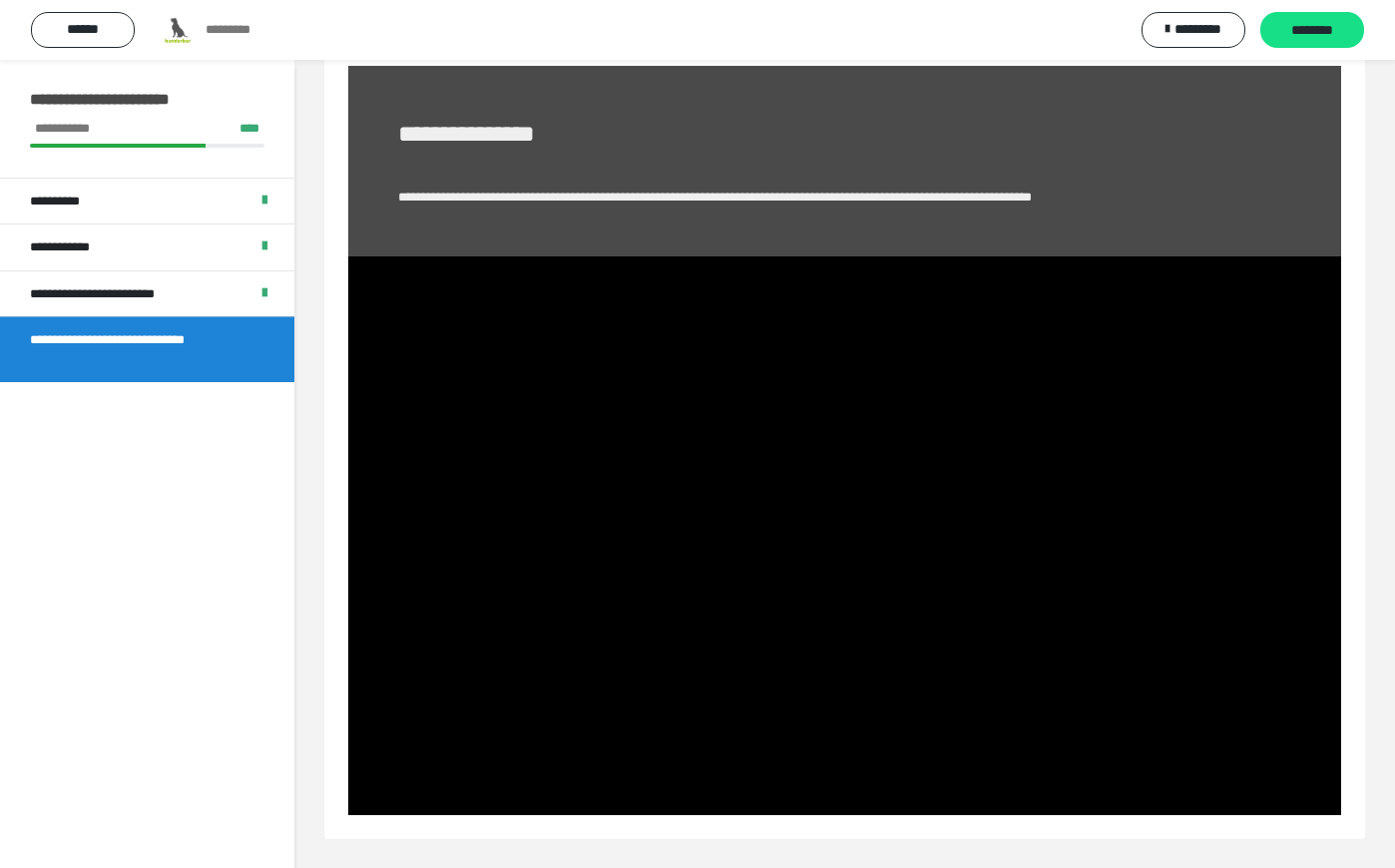 click on "**********" at bounding box center (147, 494) 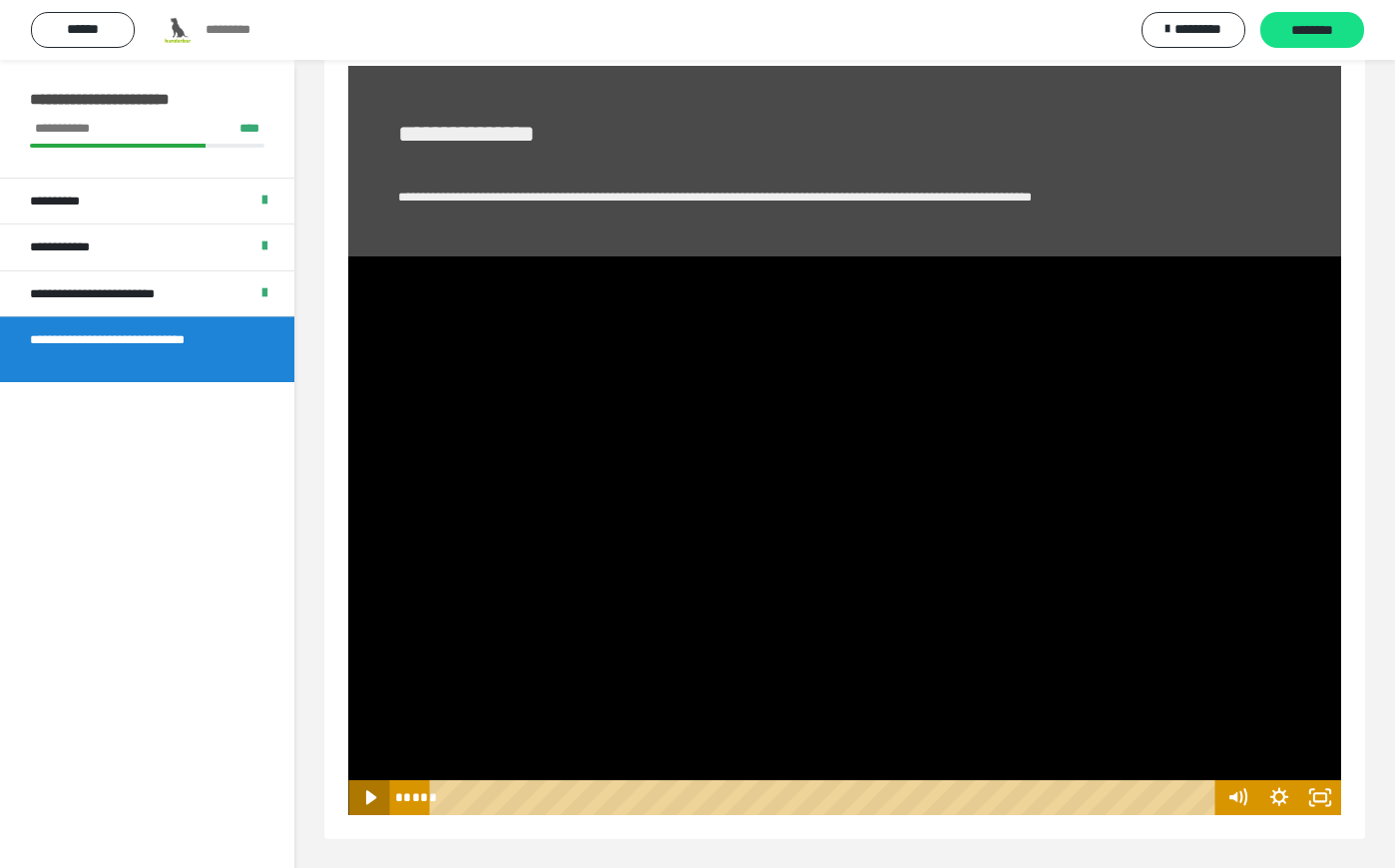 click 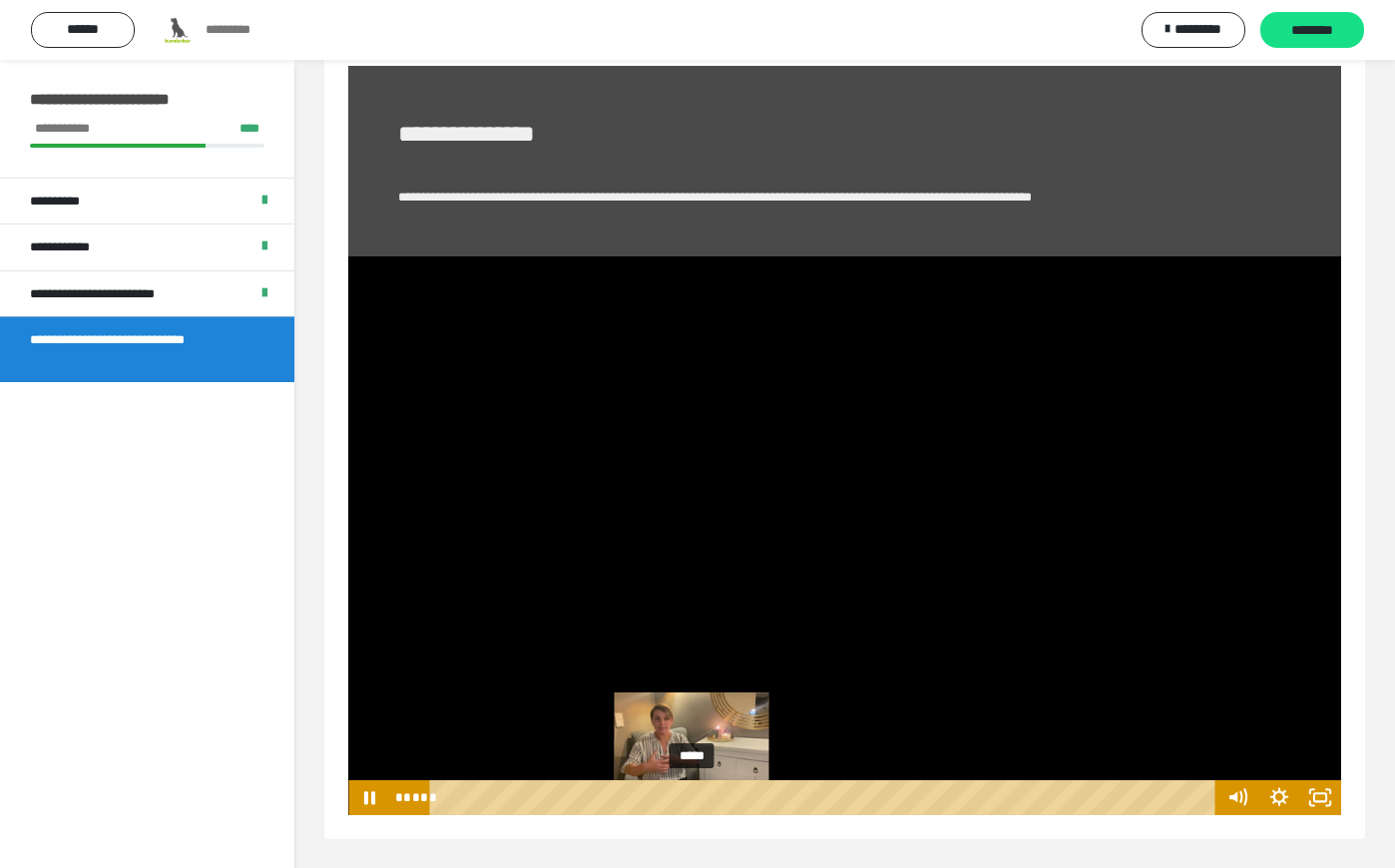 click at bounding box center [693, 797] 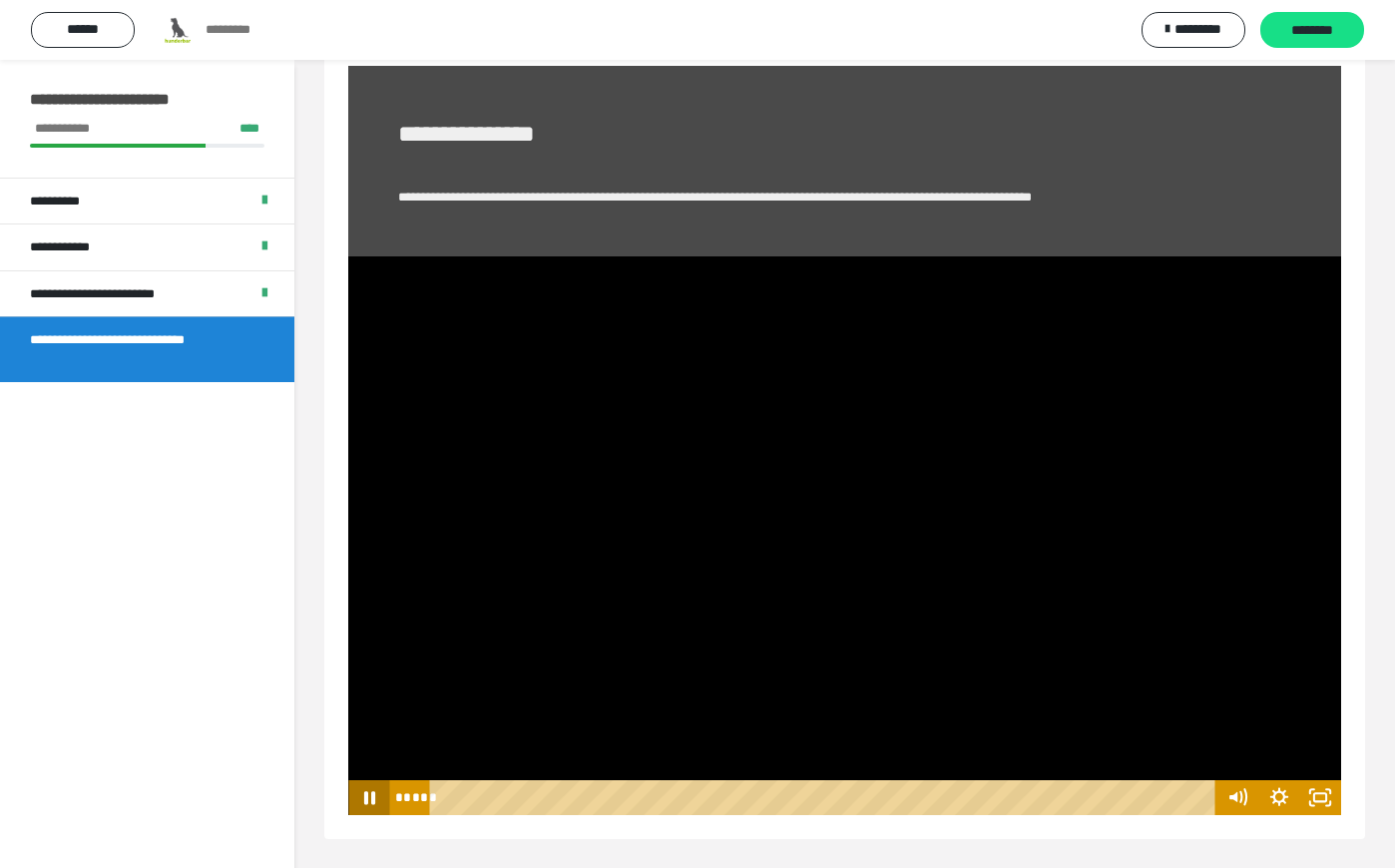 click 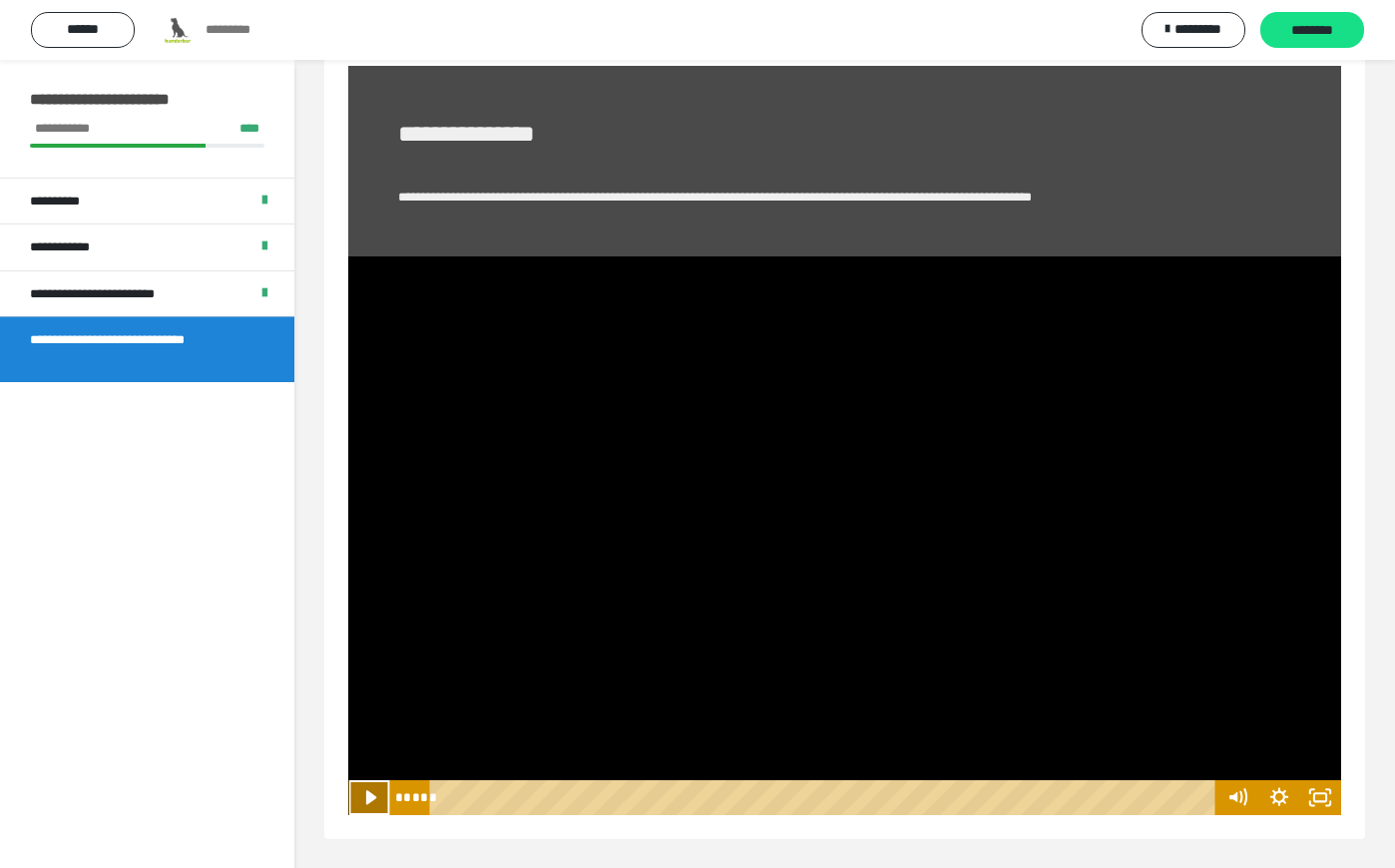 click 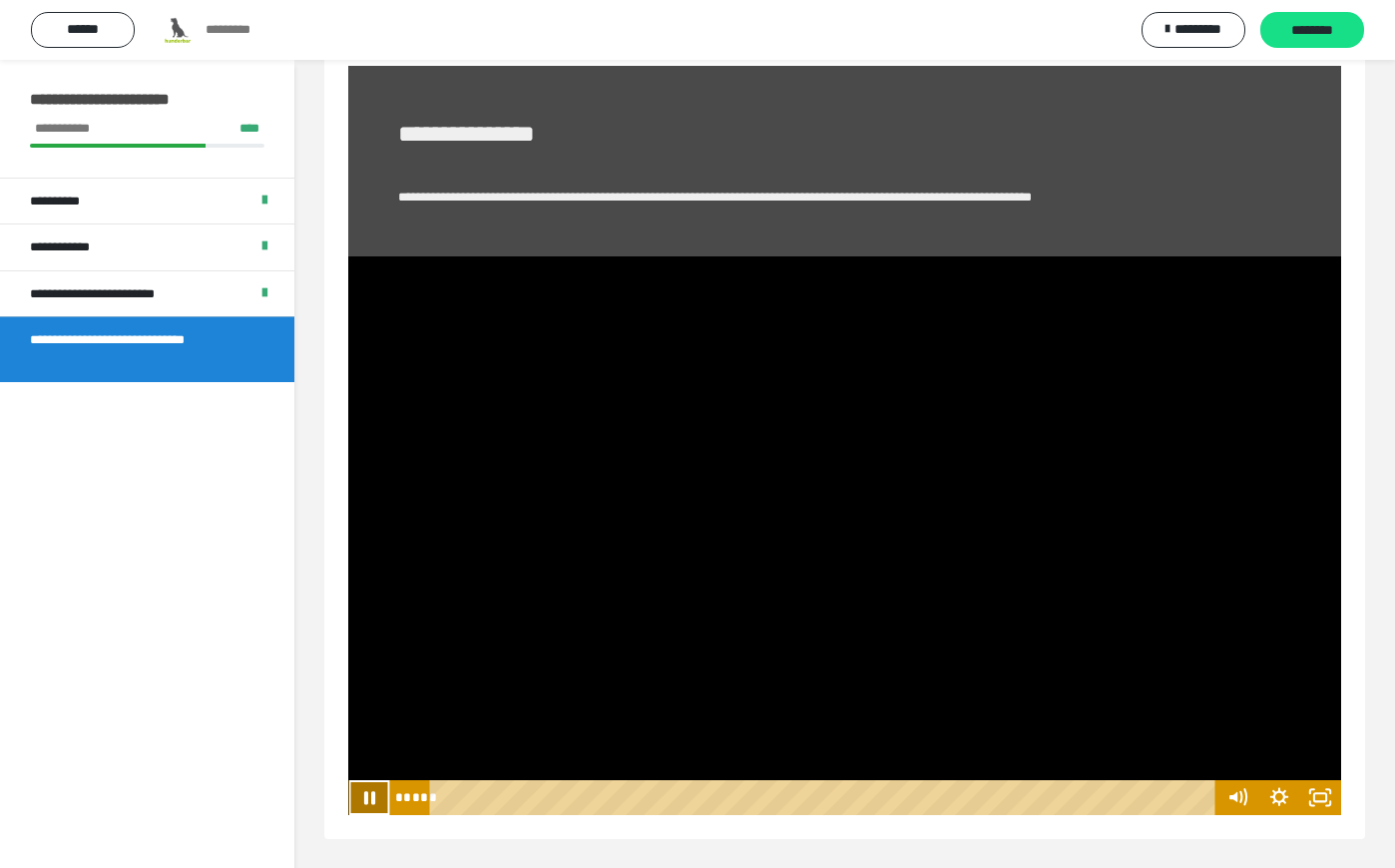 click 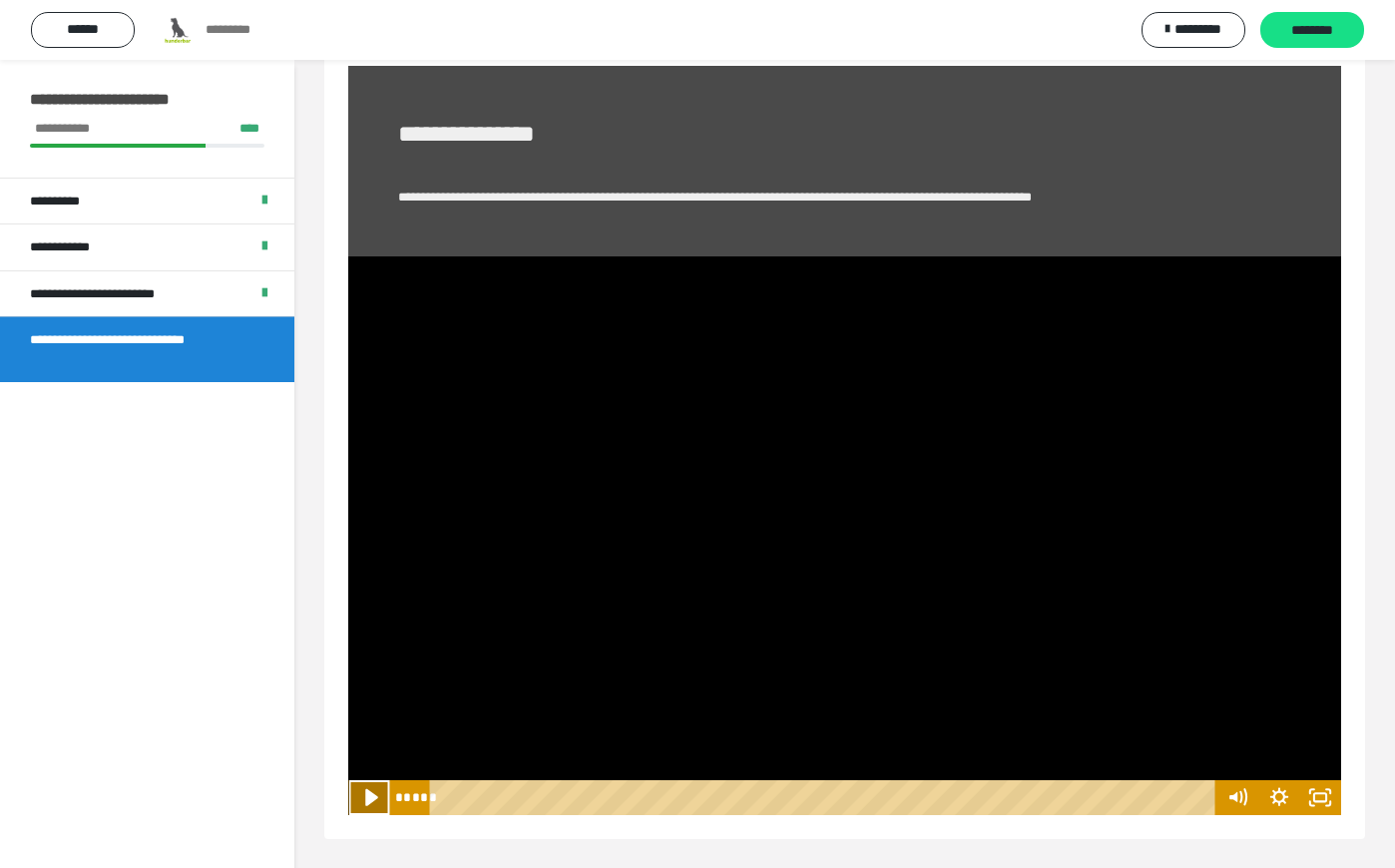 click 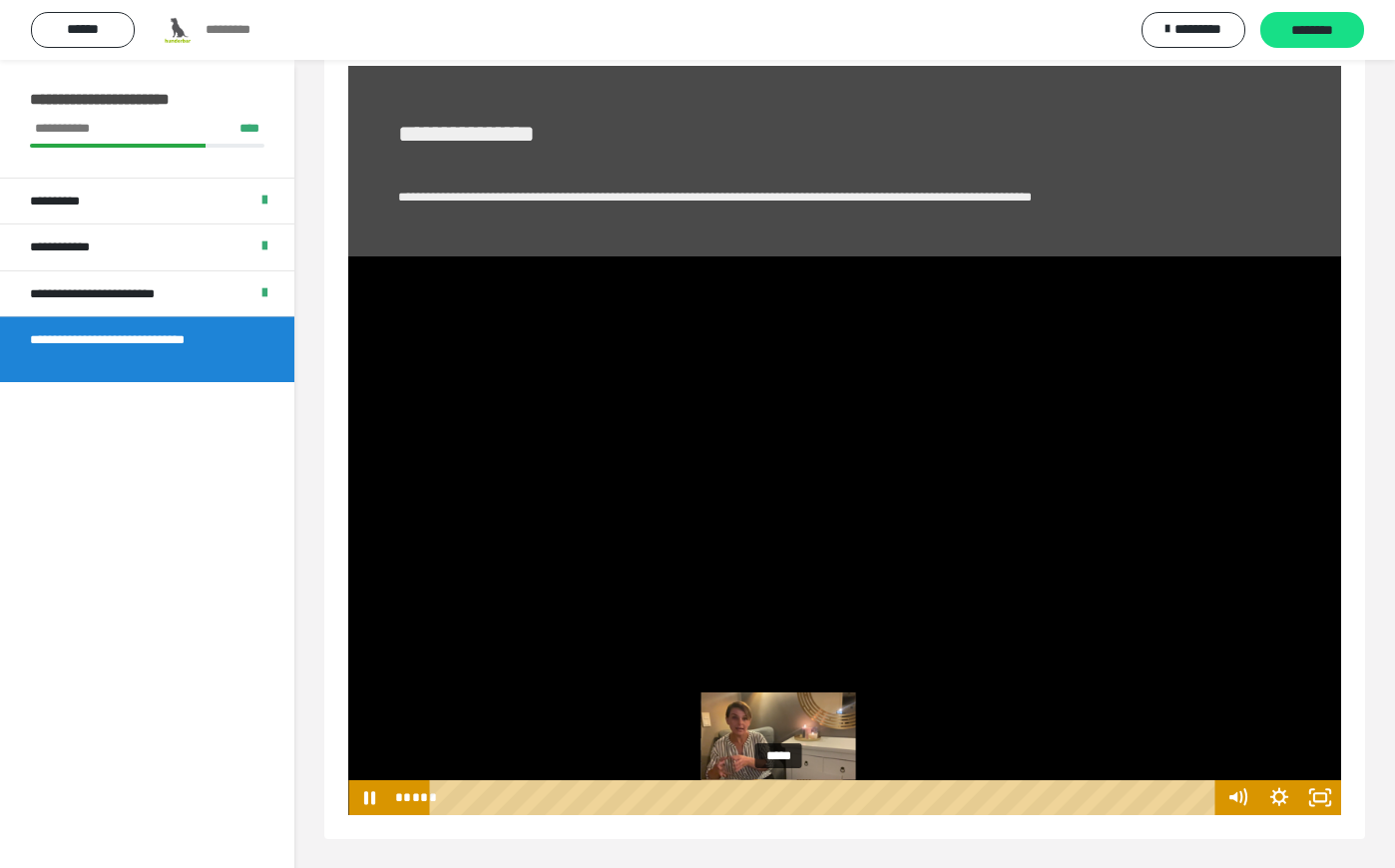 click on "*****" at bounding box center (826, 797) 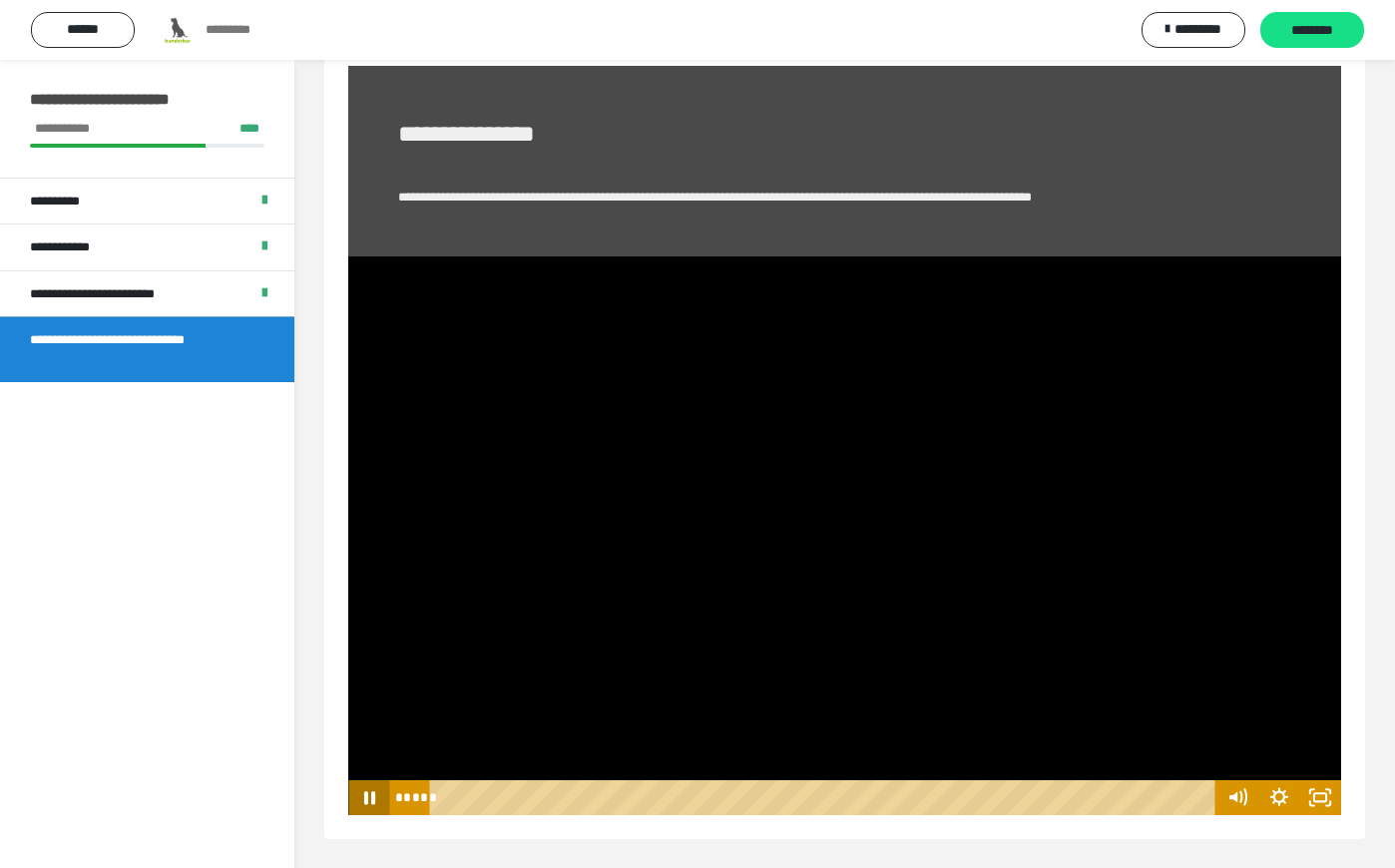 click 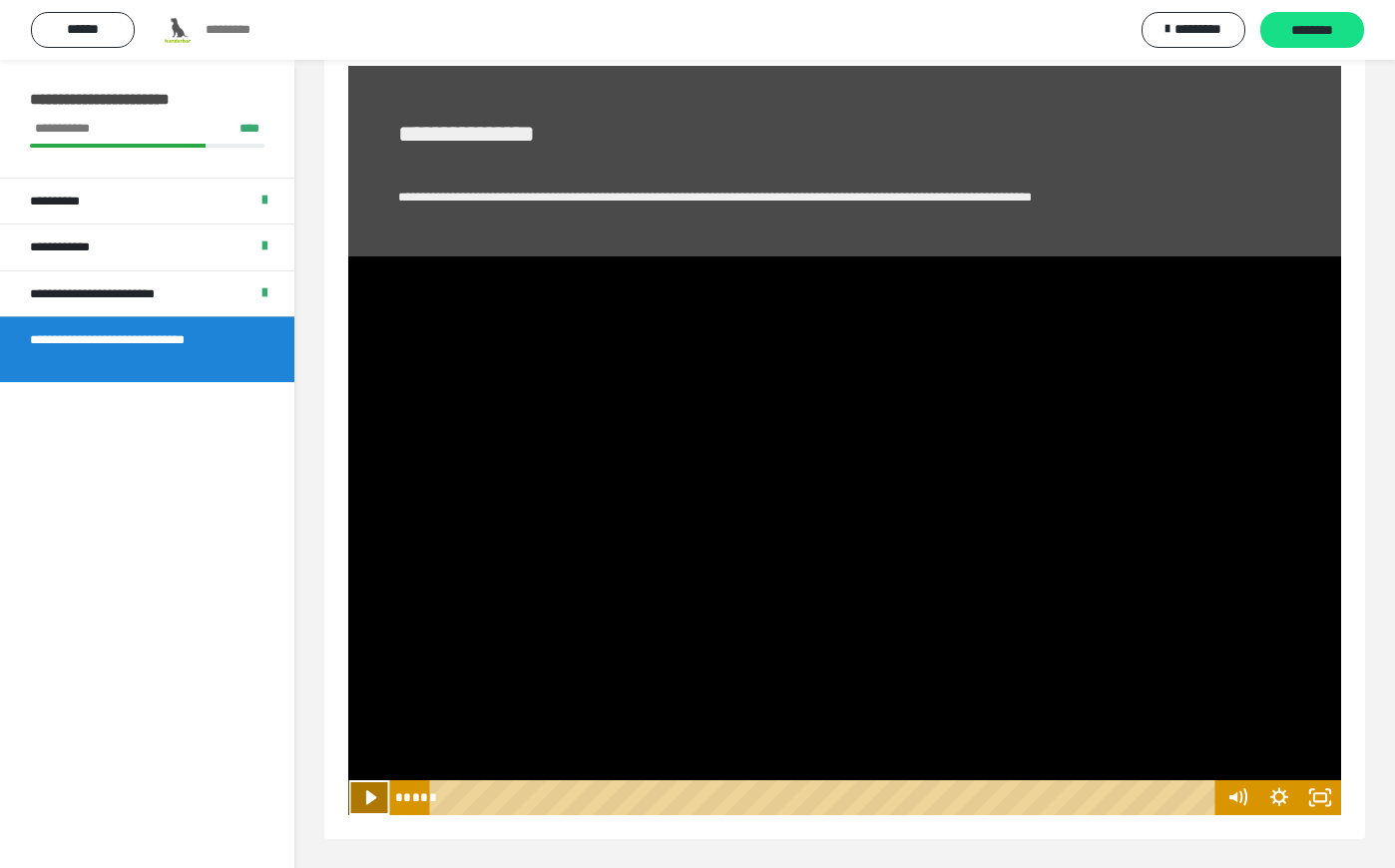 click 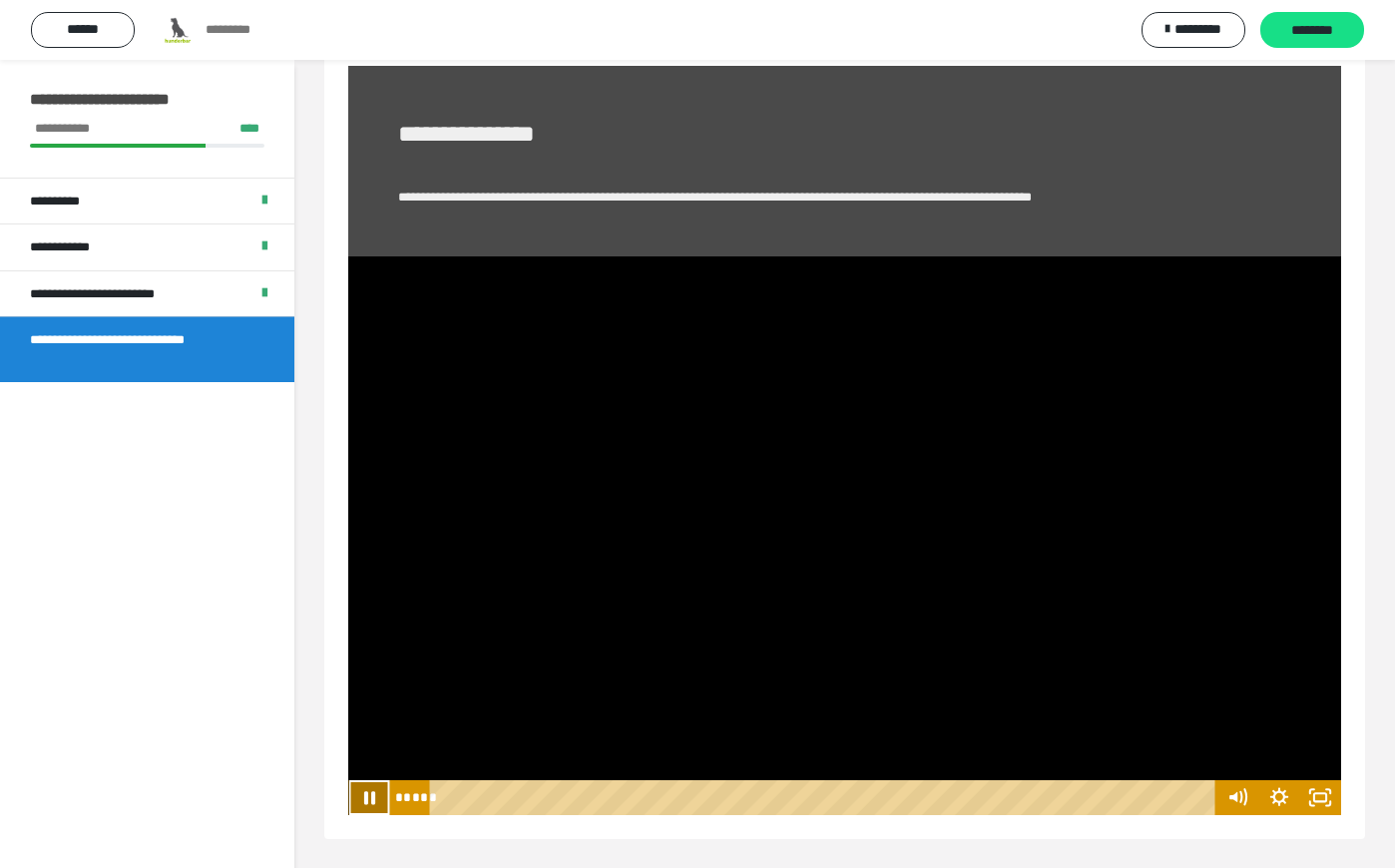 click 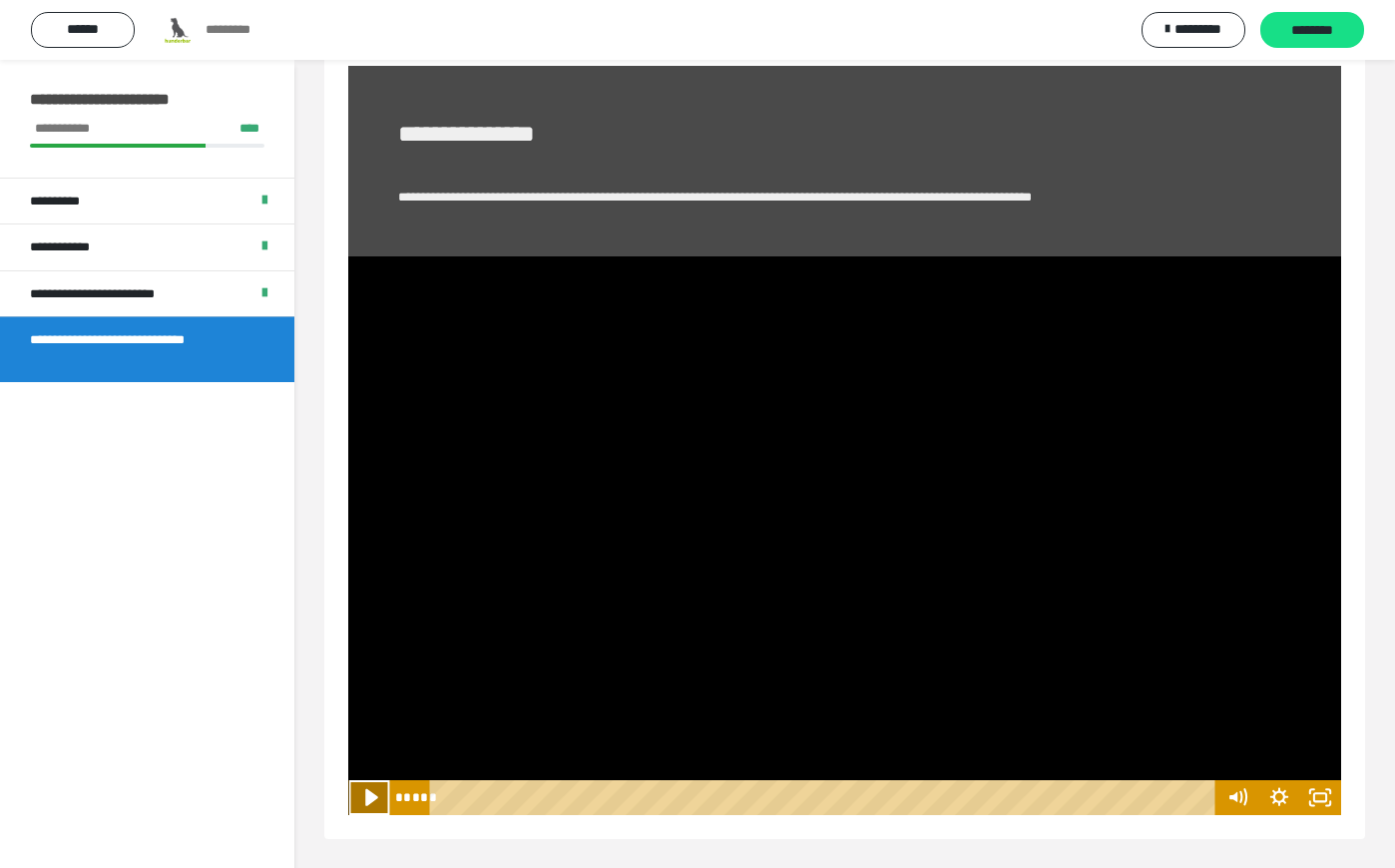 click 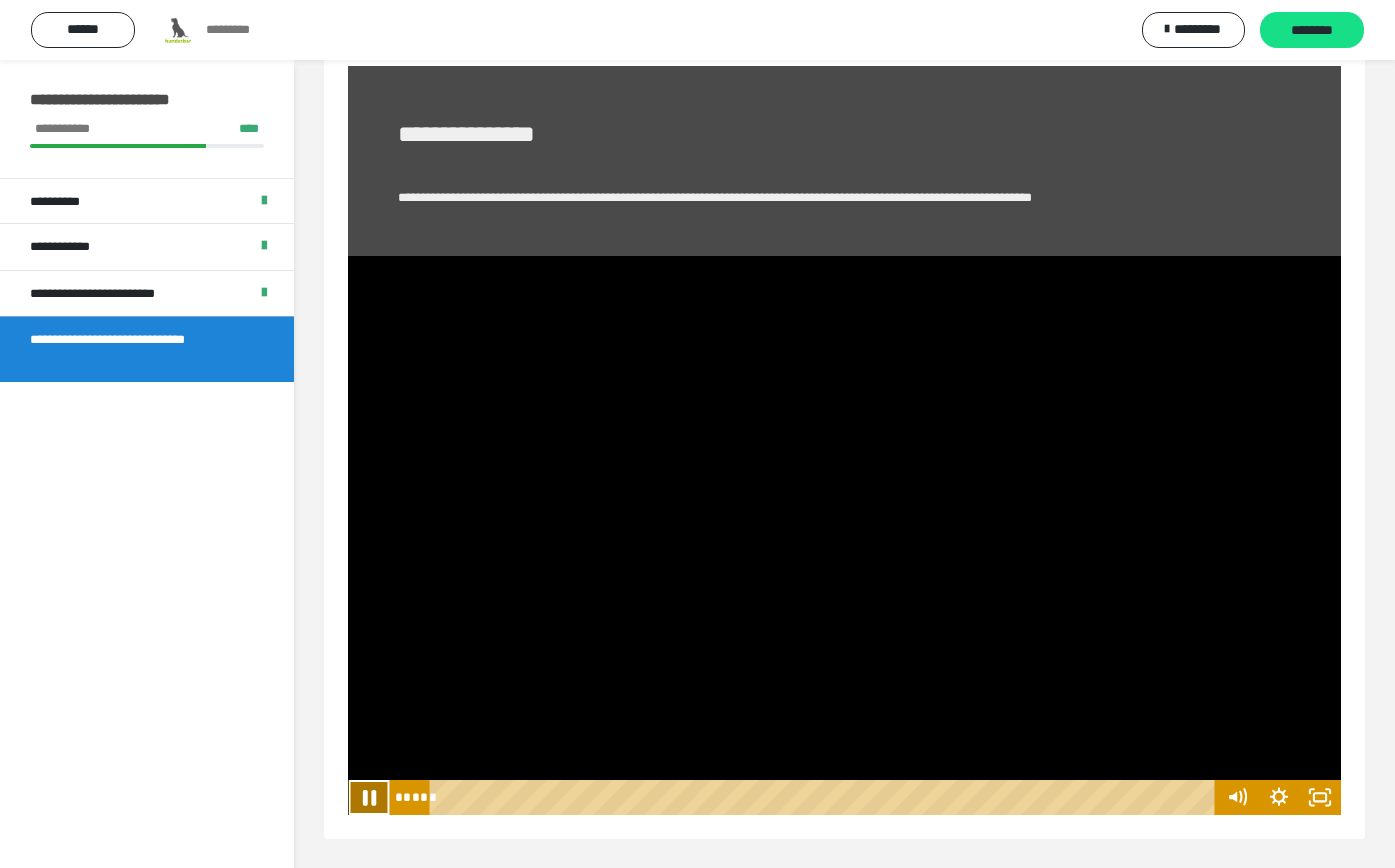 click 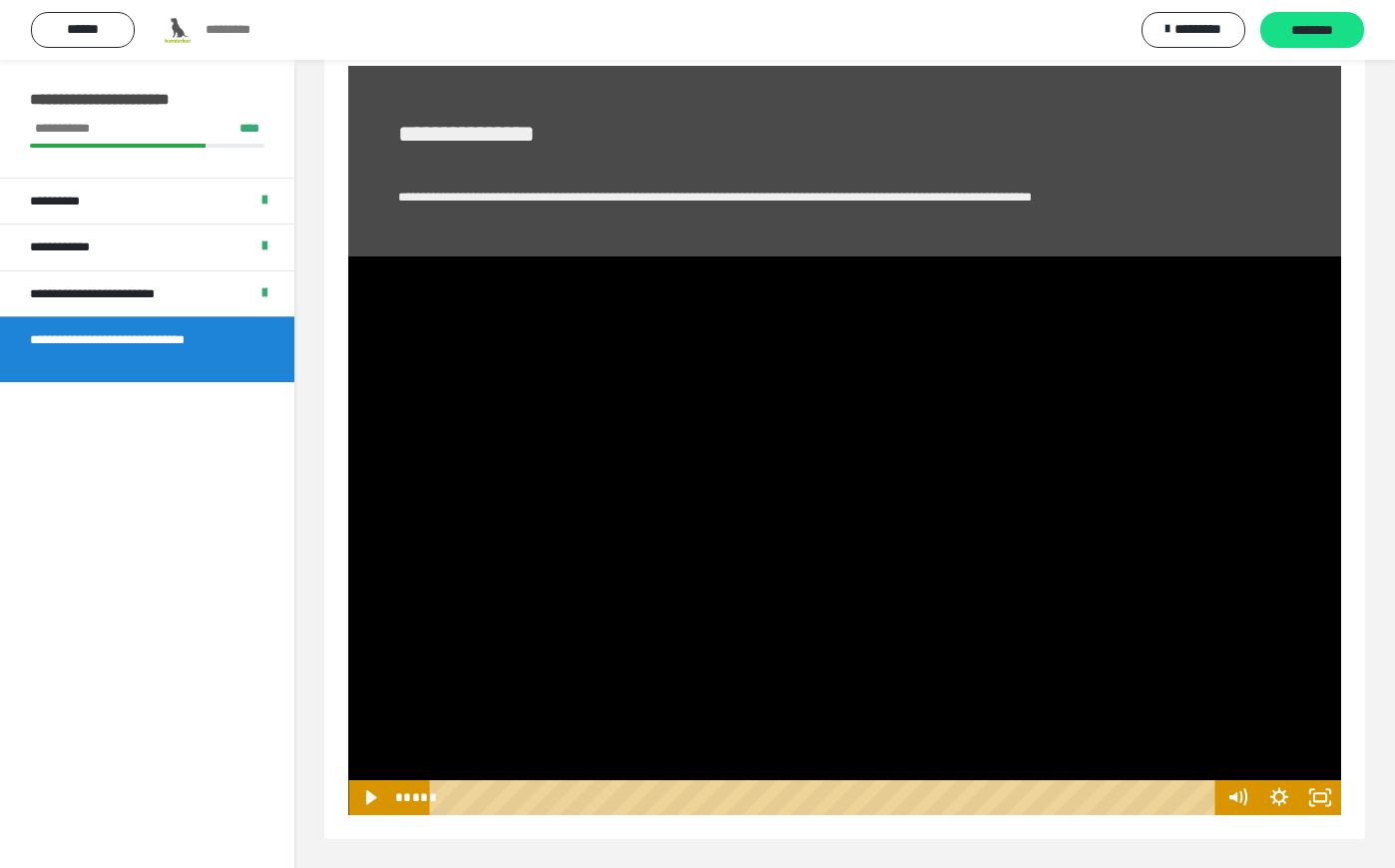 click on "**********" at bounding box center (147, 494) 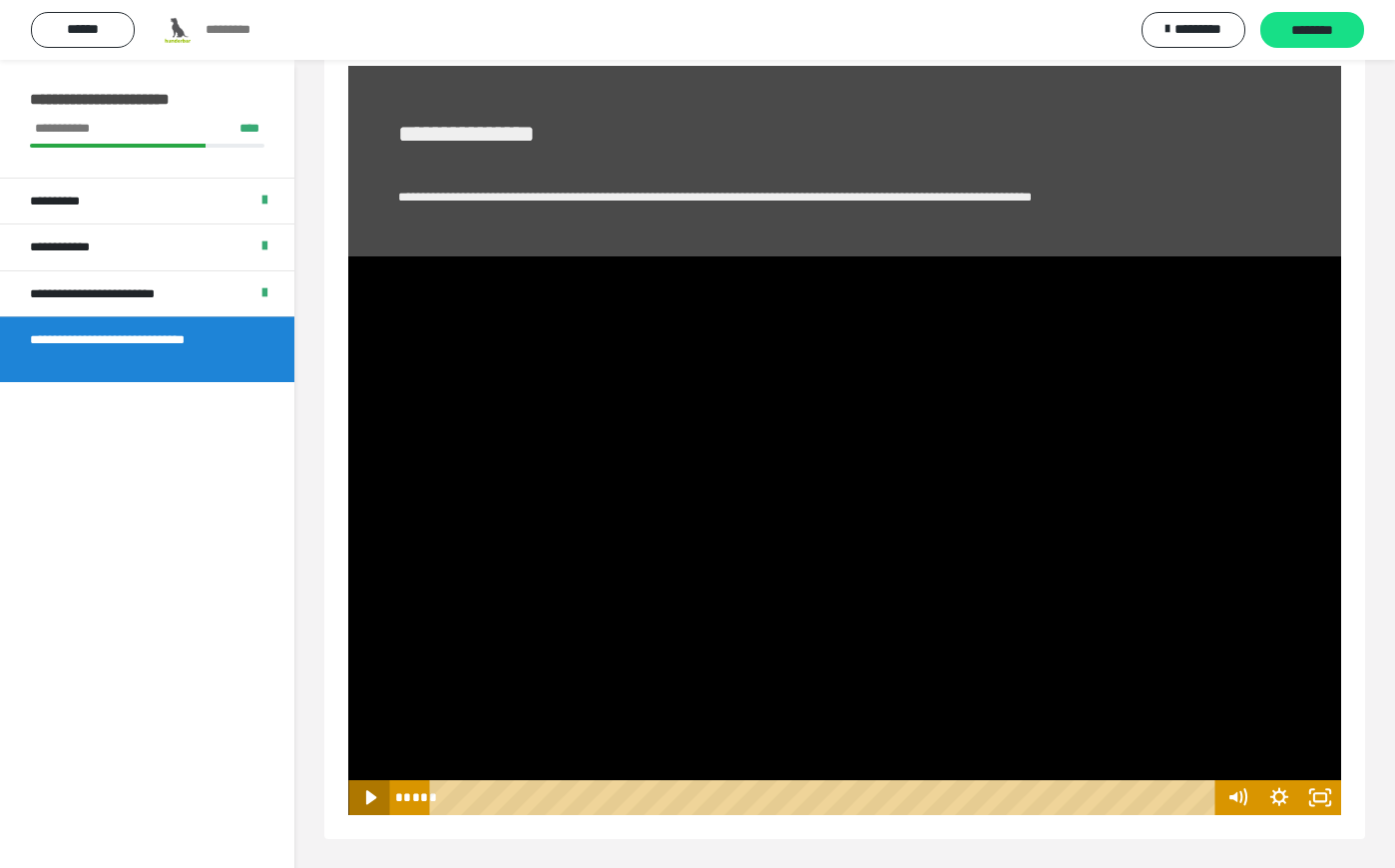 click 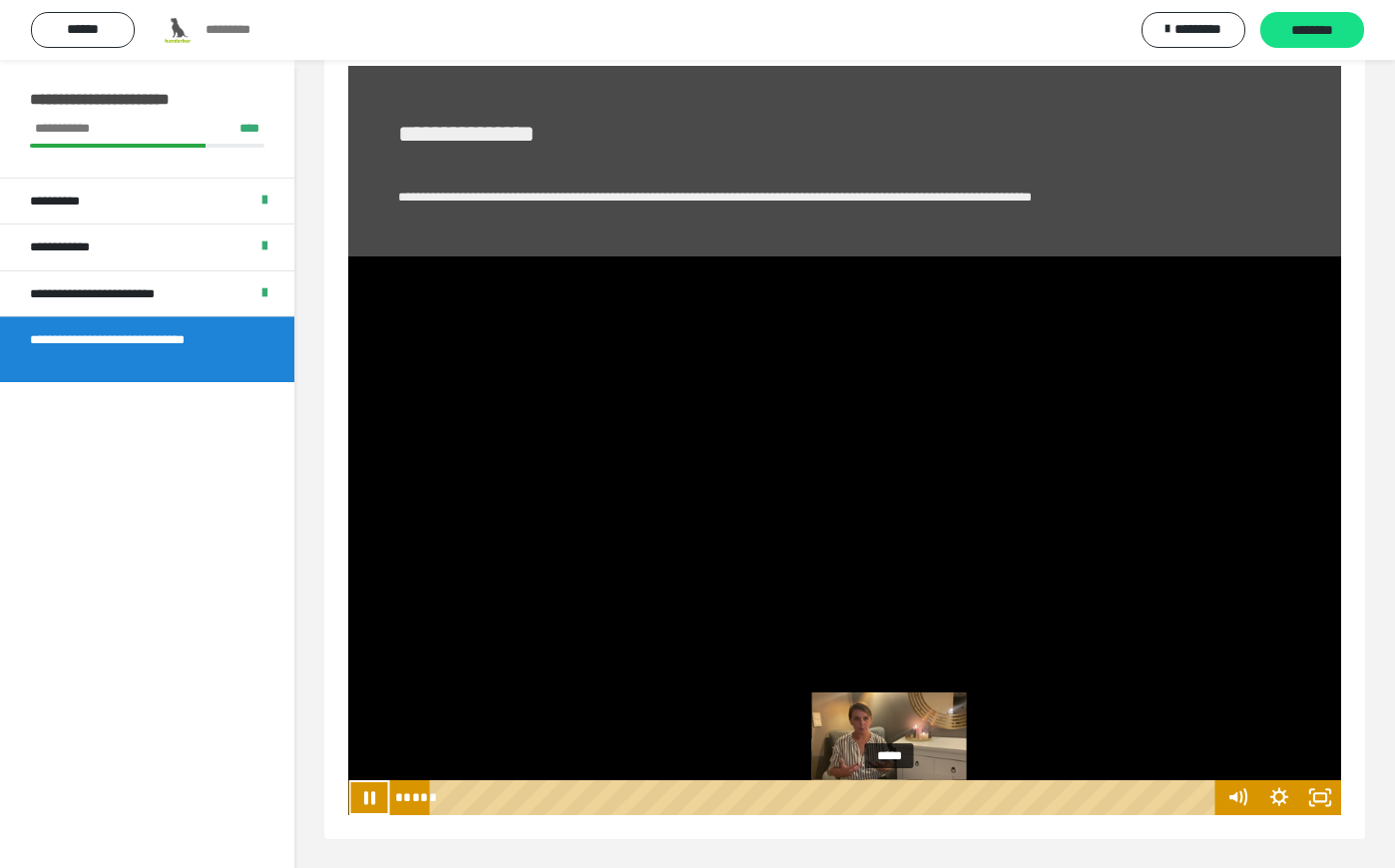 click at bounding box center [897, 797] 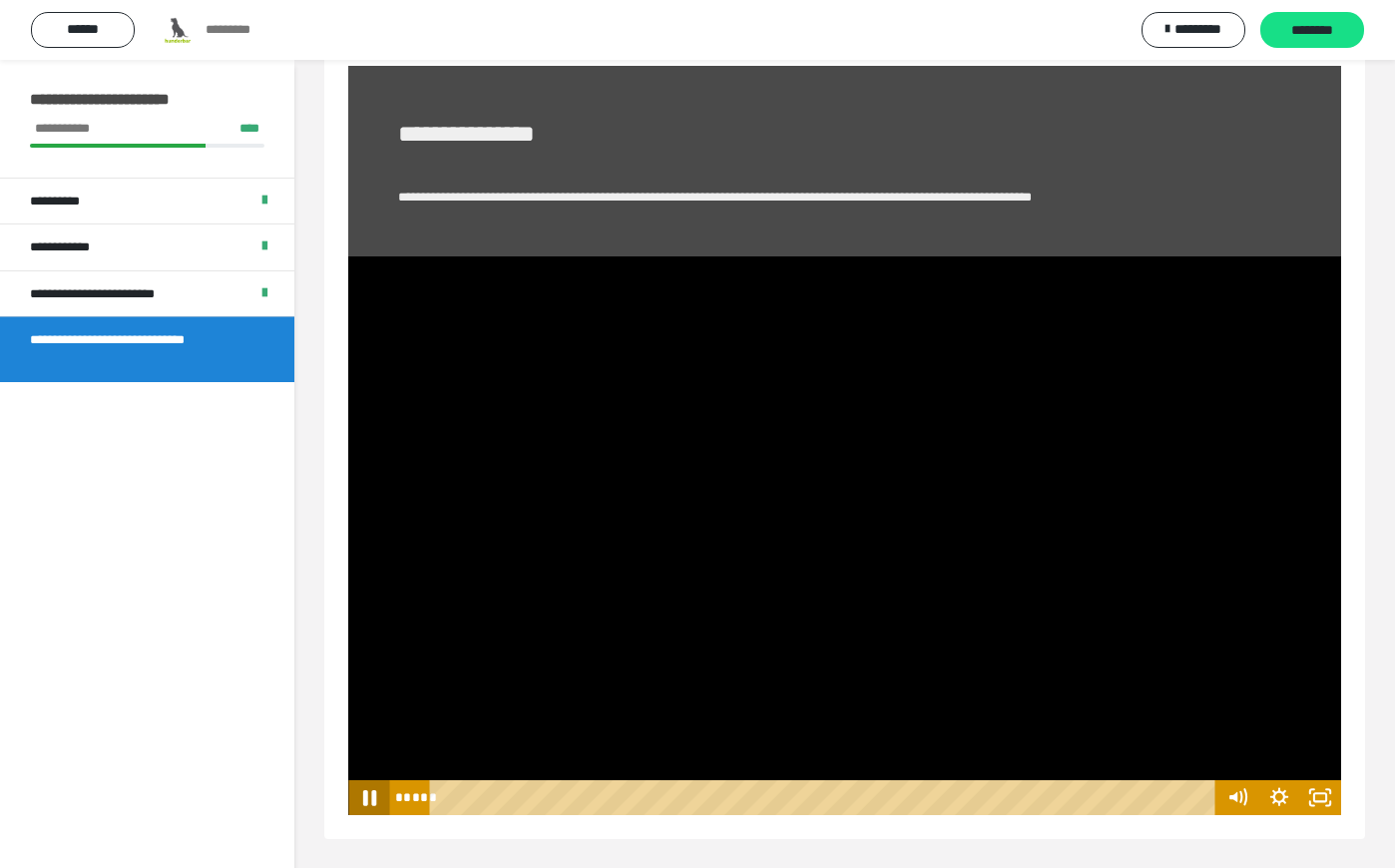 click 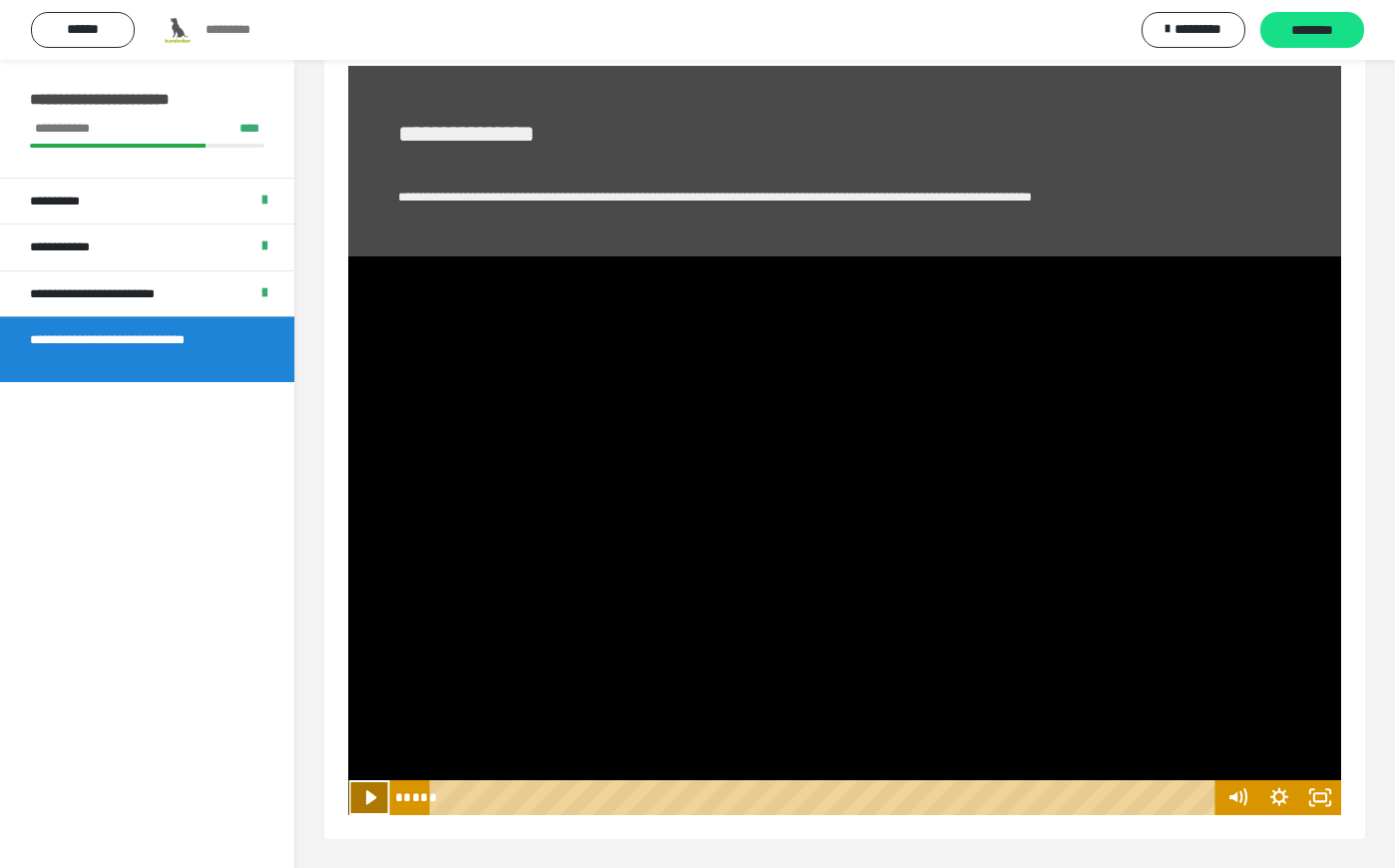 click 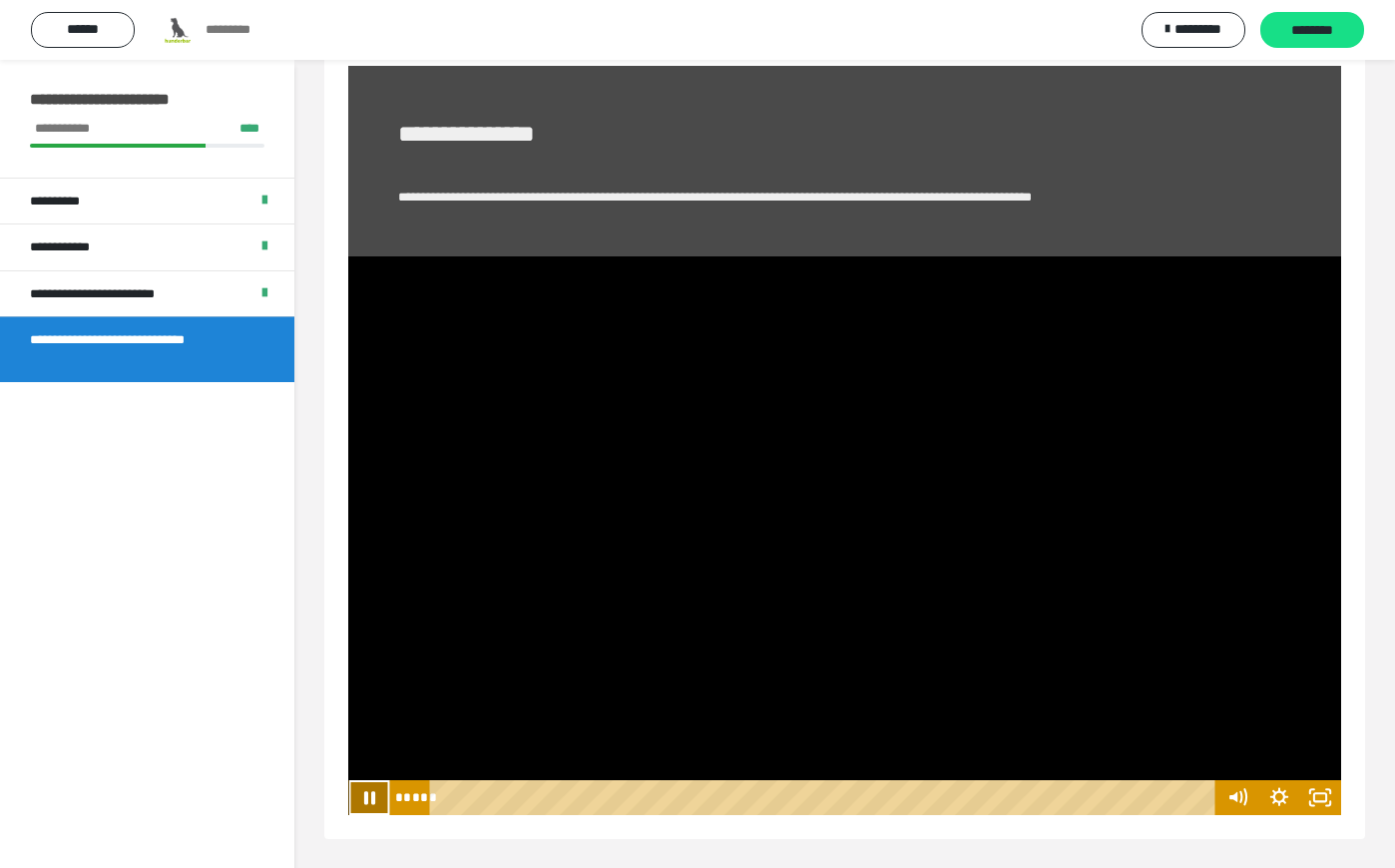 click 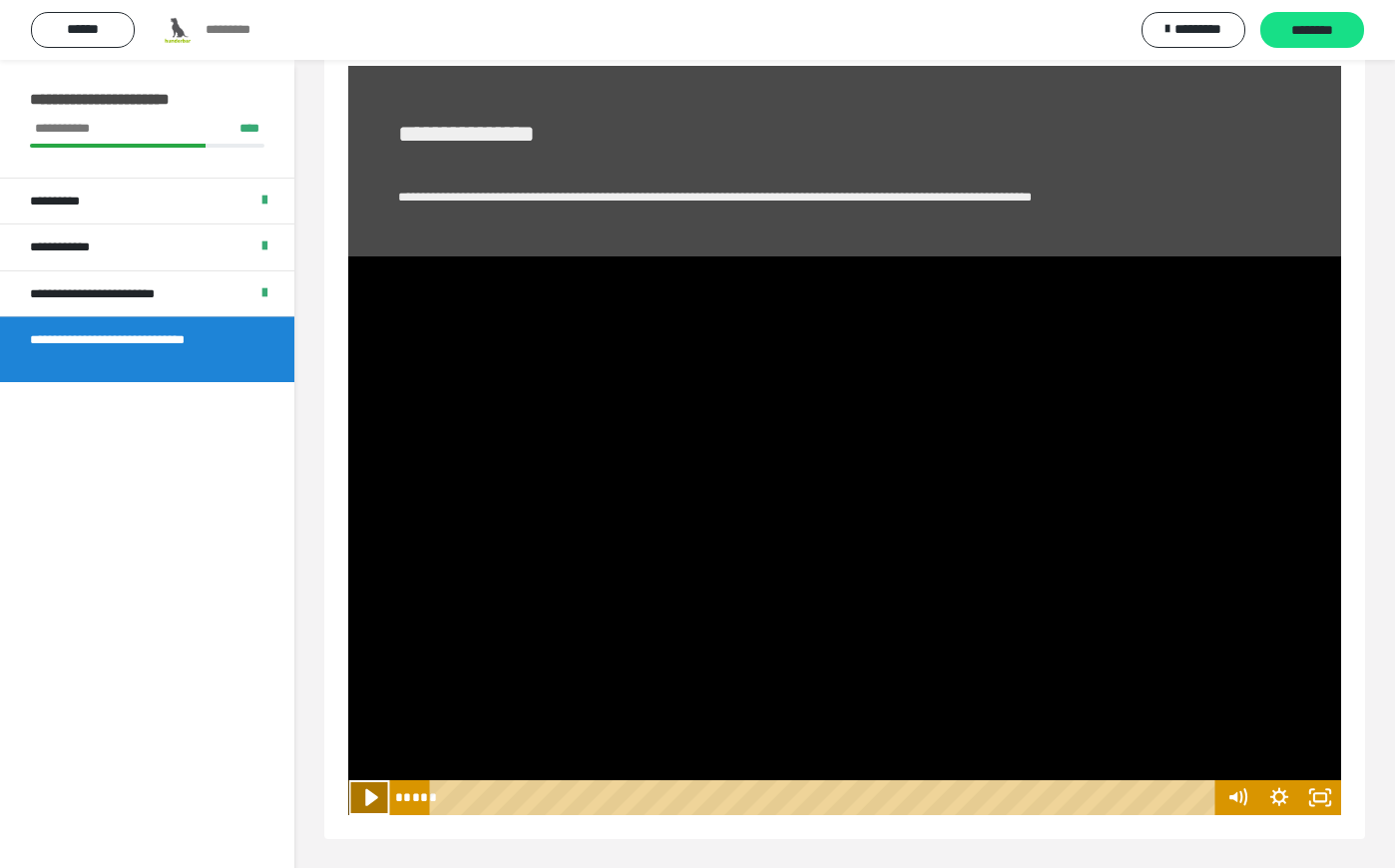 click 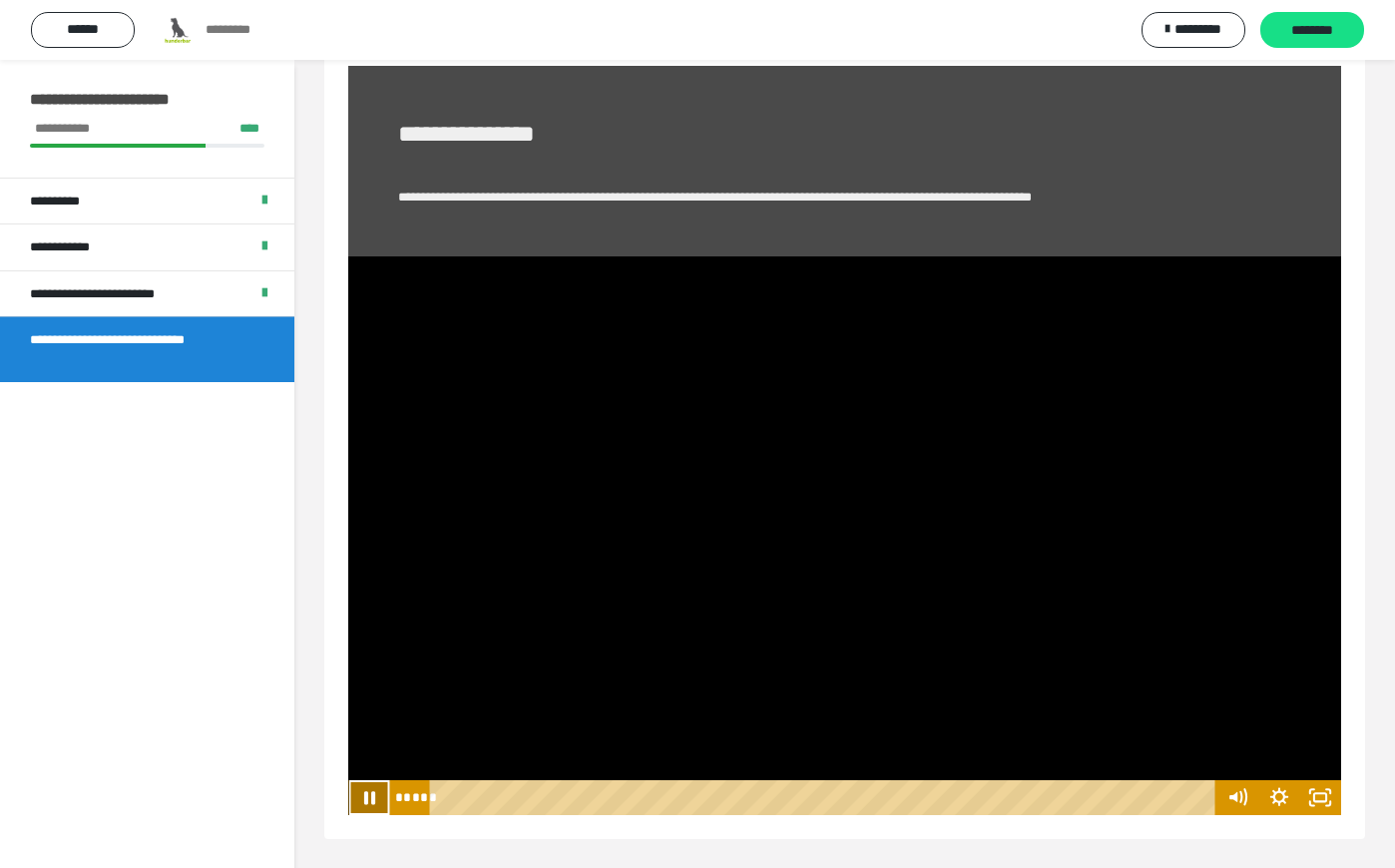 click 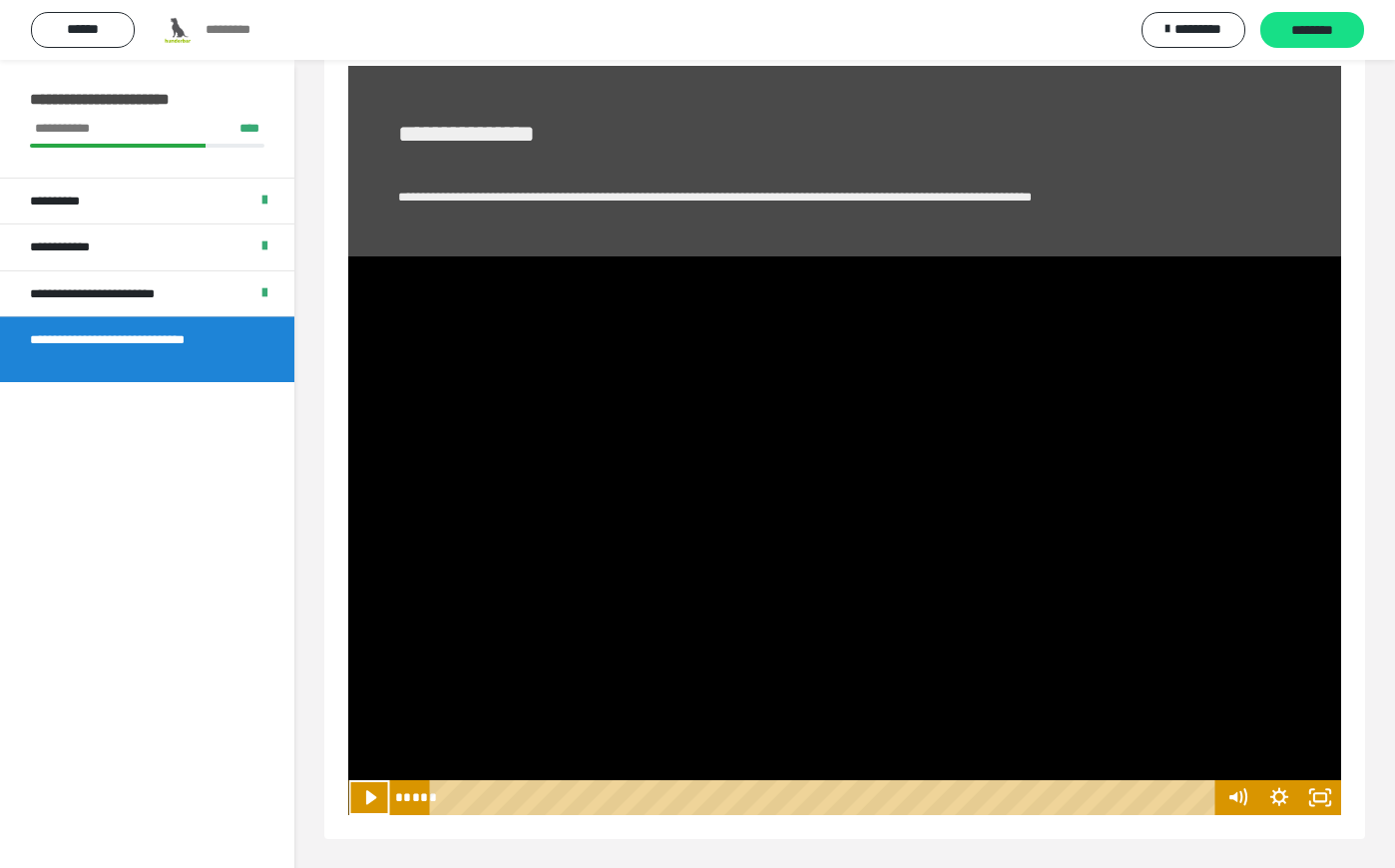 click 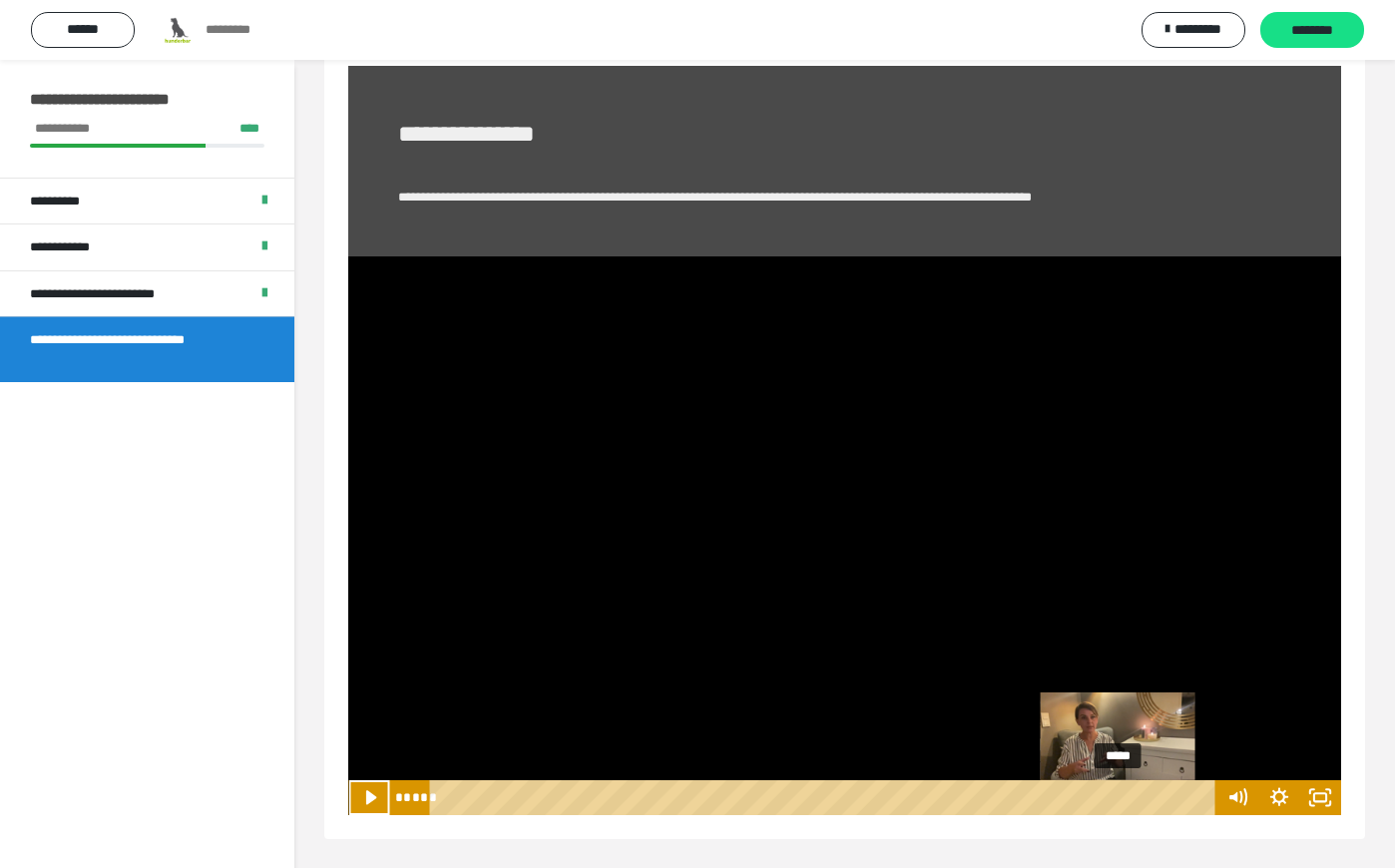 click on "*****" at bounding box center (826, 797) 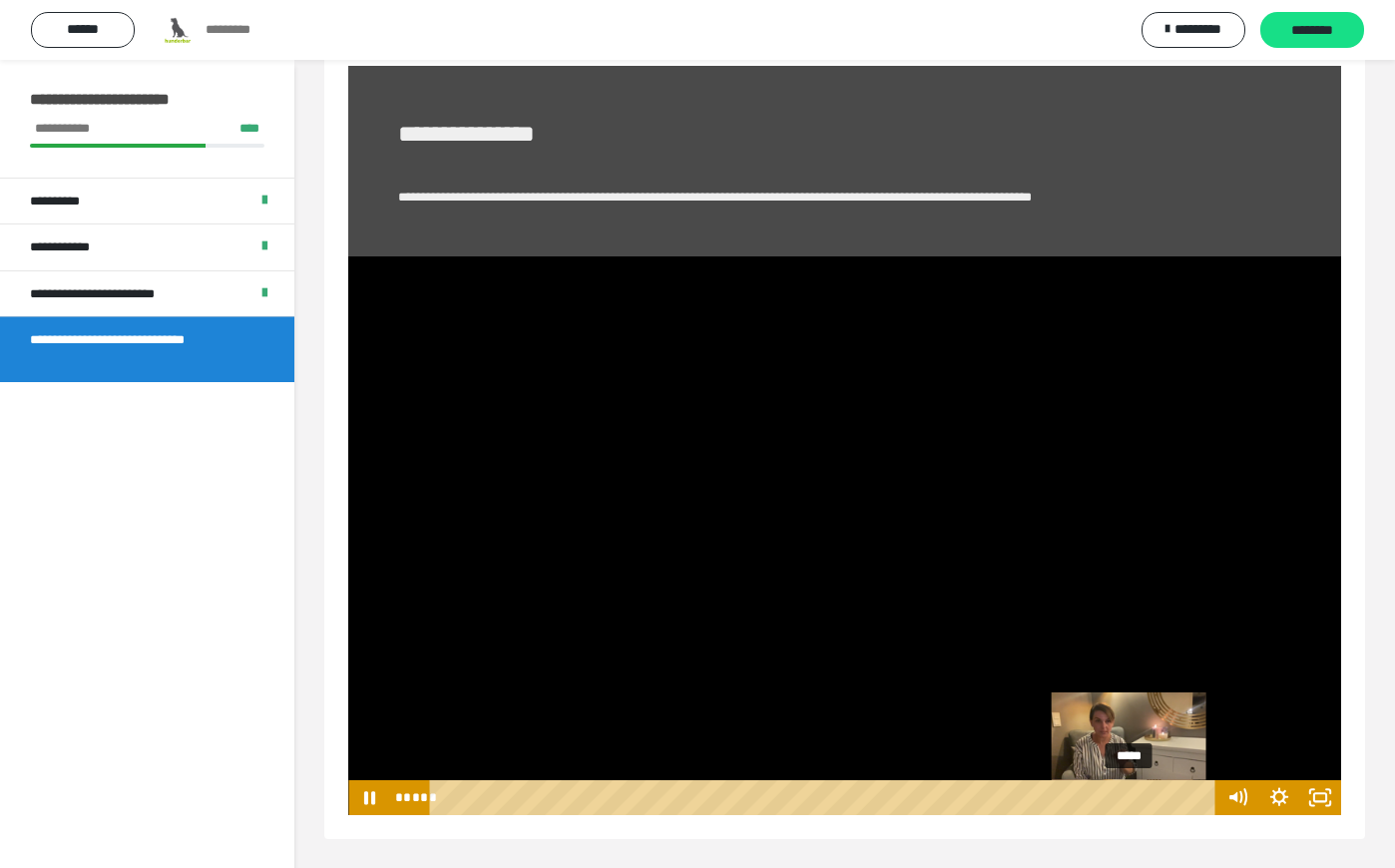 click on "*****" at bounding box center [826, 797] 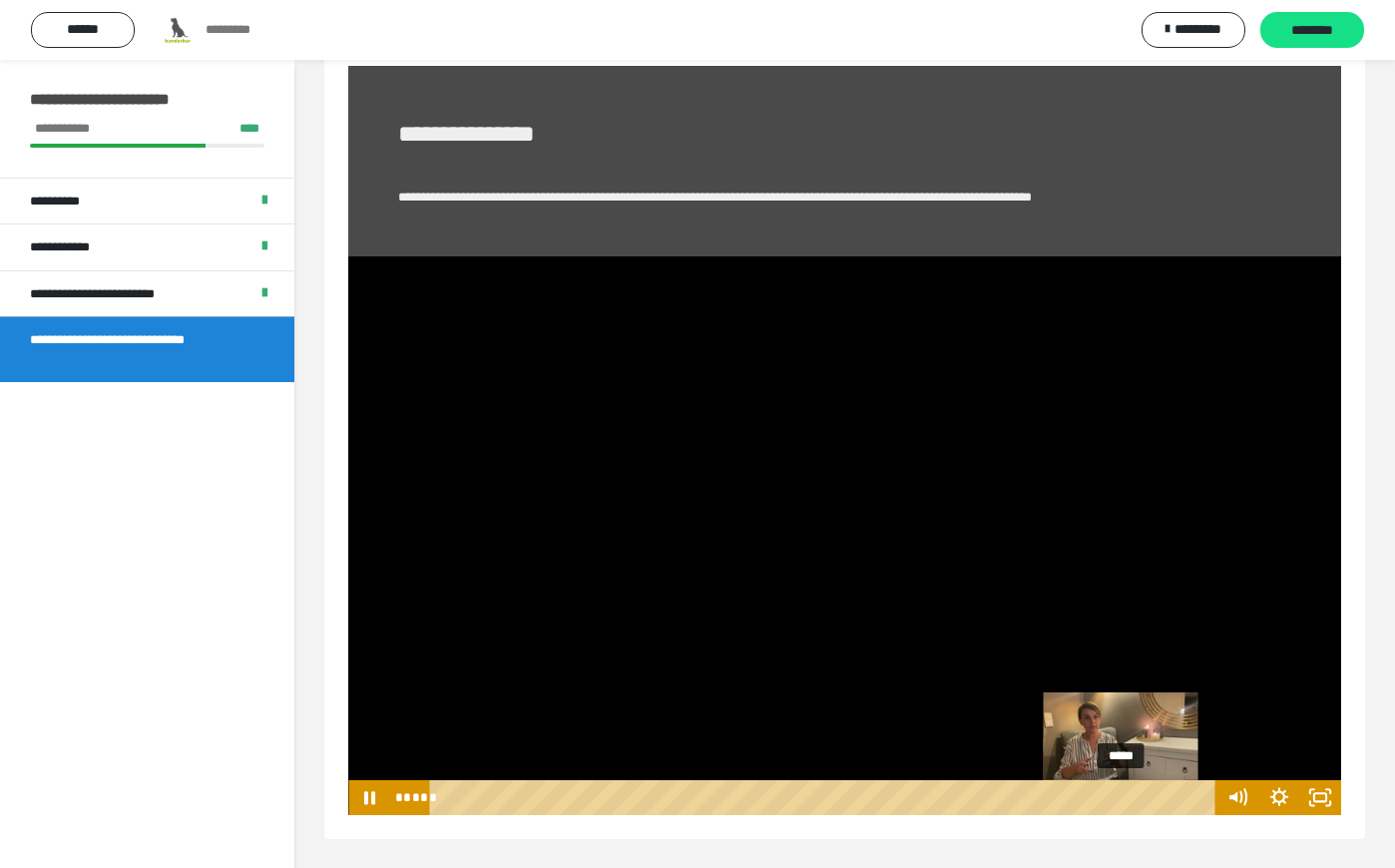 click on "*****" at bounding box center (826, 797) 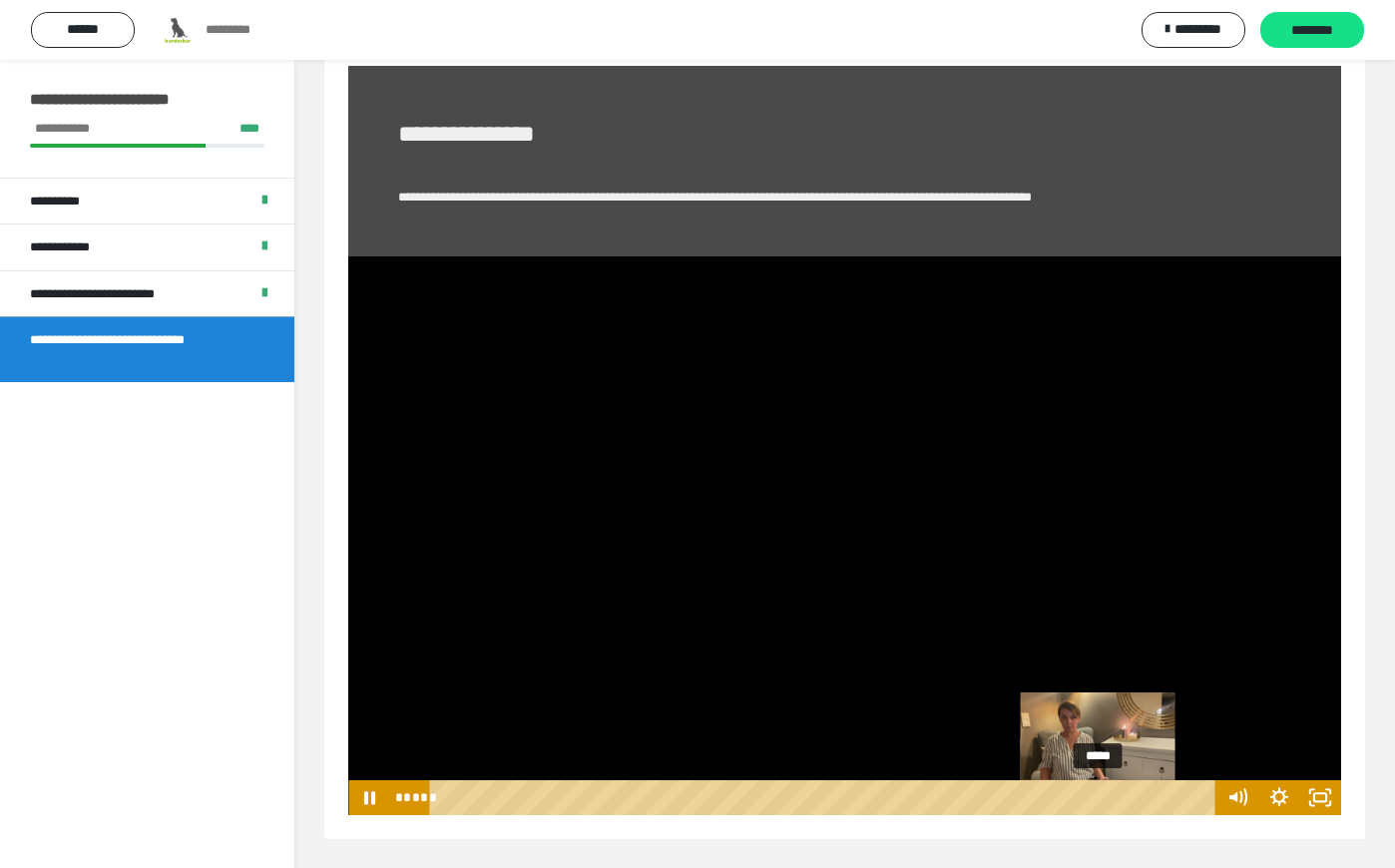 click on "*****" at bounding box center (826, 797) 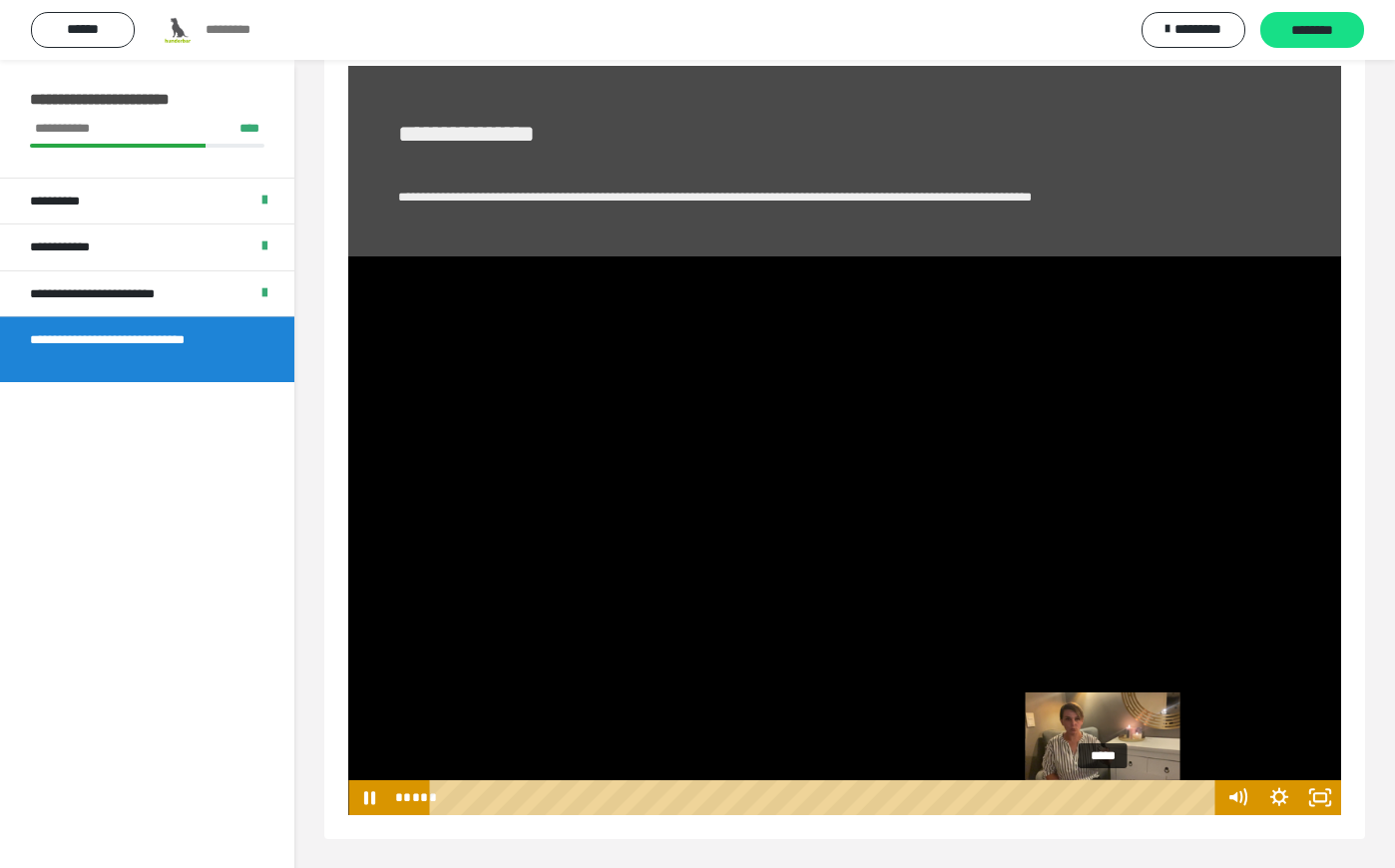 click at bounding box center (1100, 797) 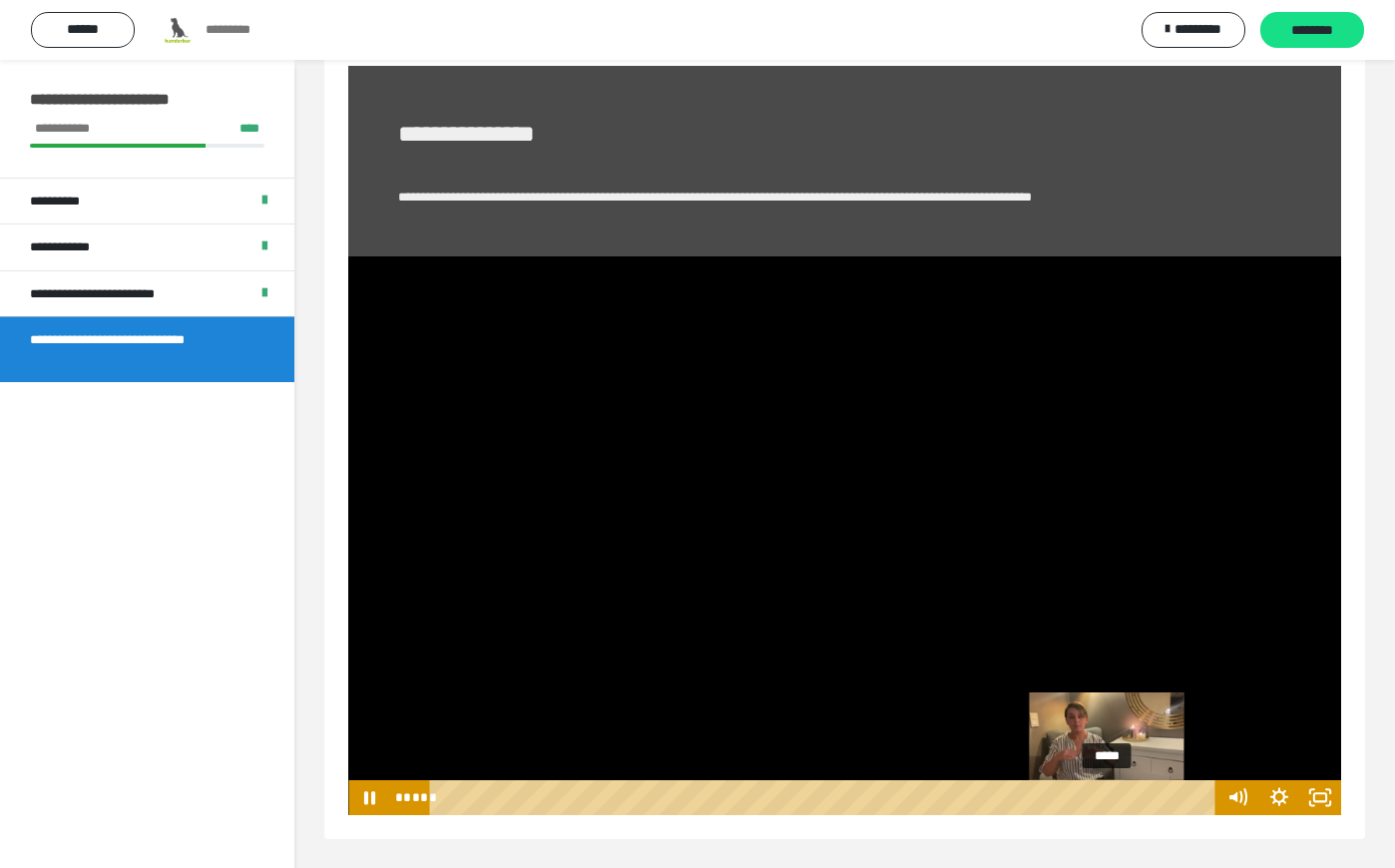 click at bounding box center [1108, 797] 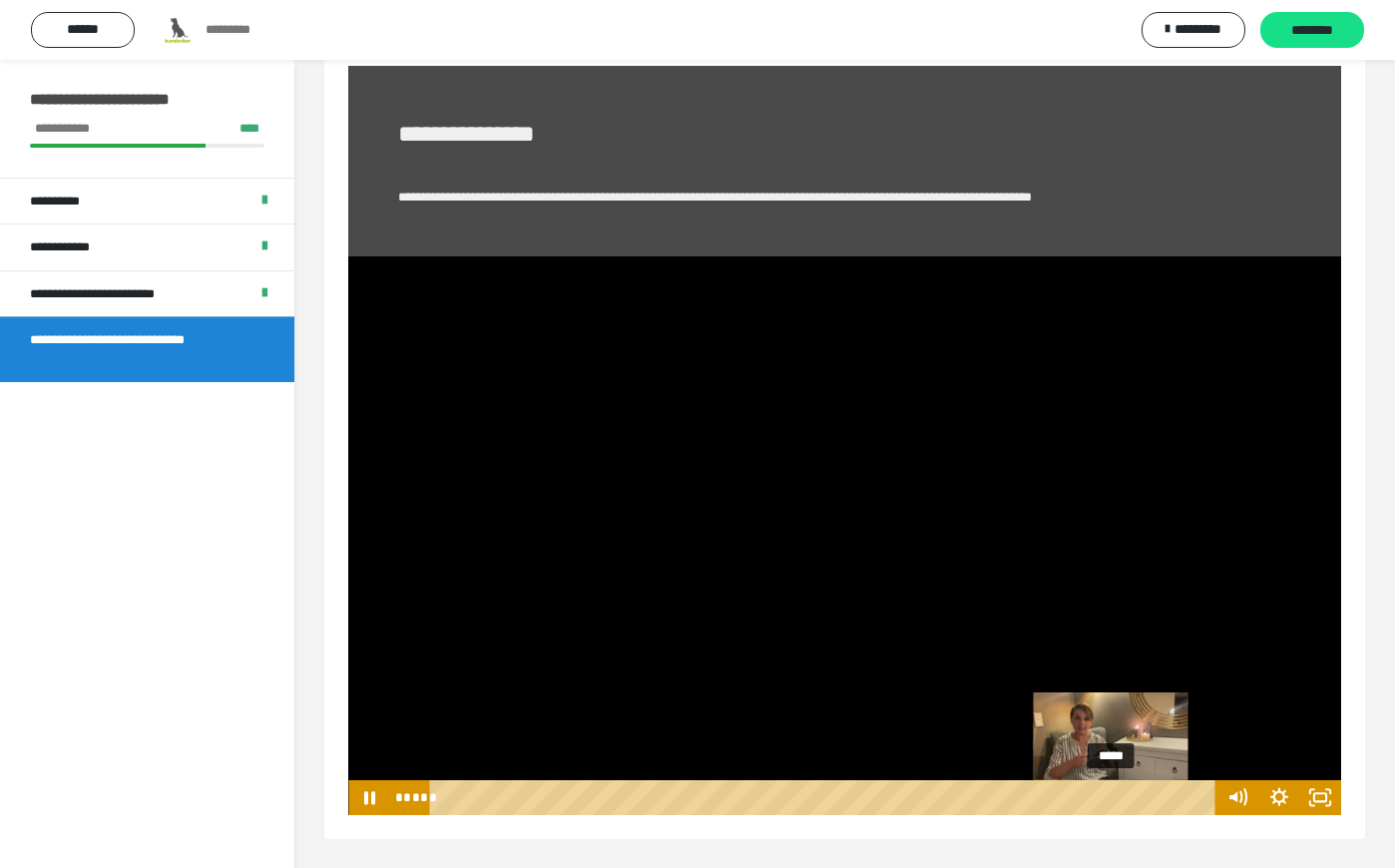click at bounding box center [1112, 797] 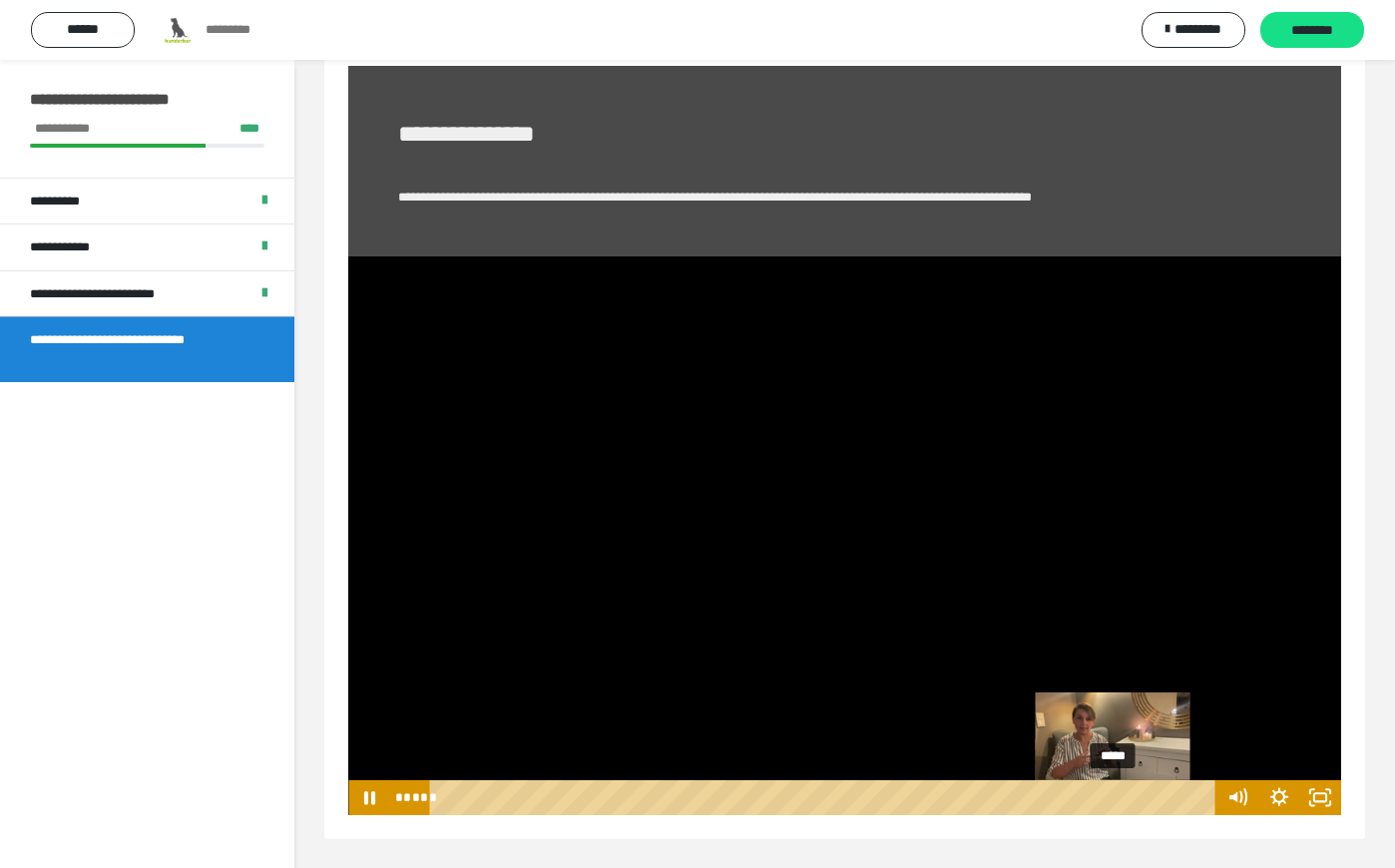 click at bounding box center [1114, 797] 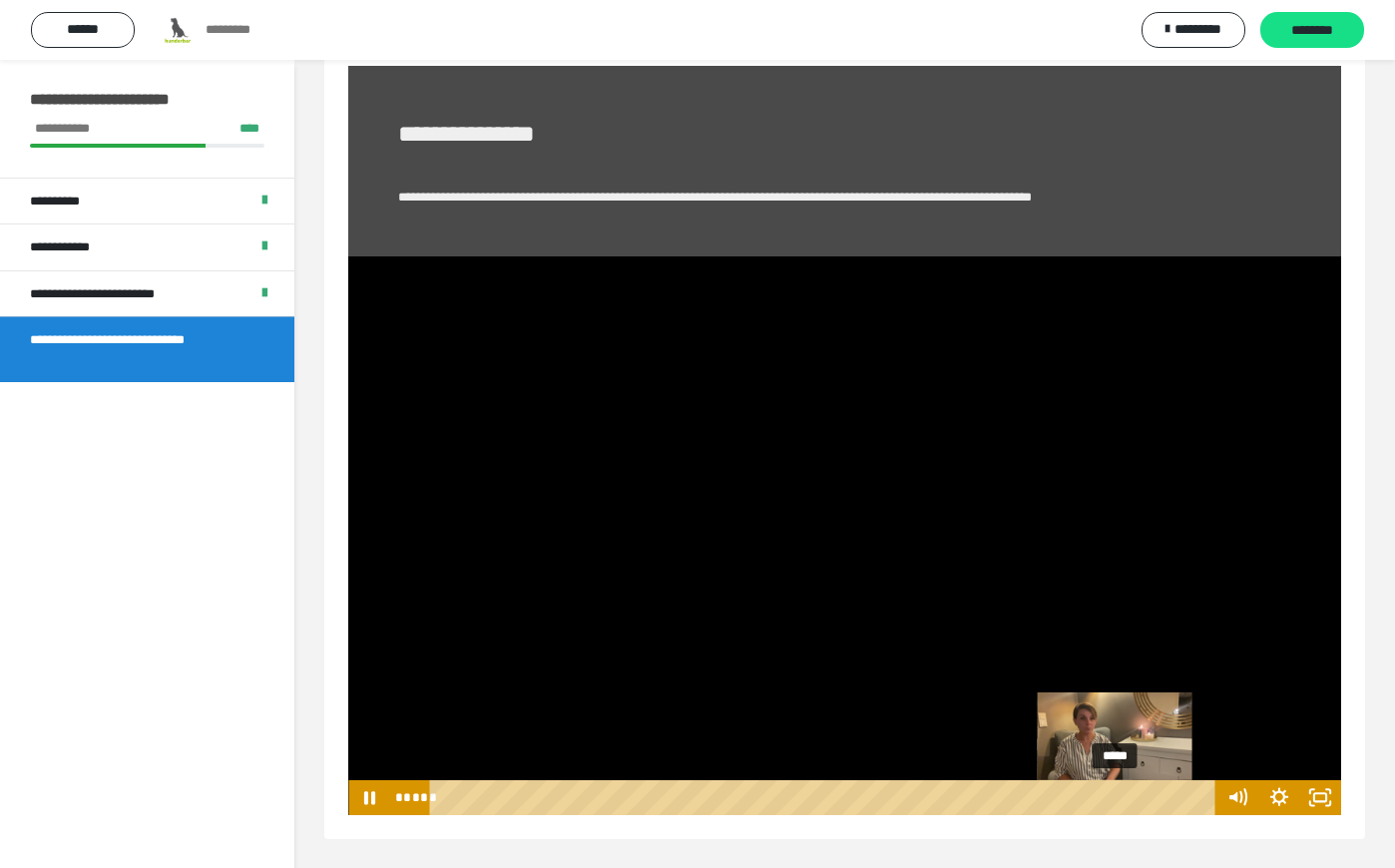 click at bounding box center [1116, 797] 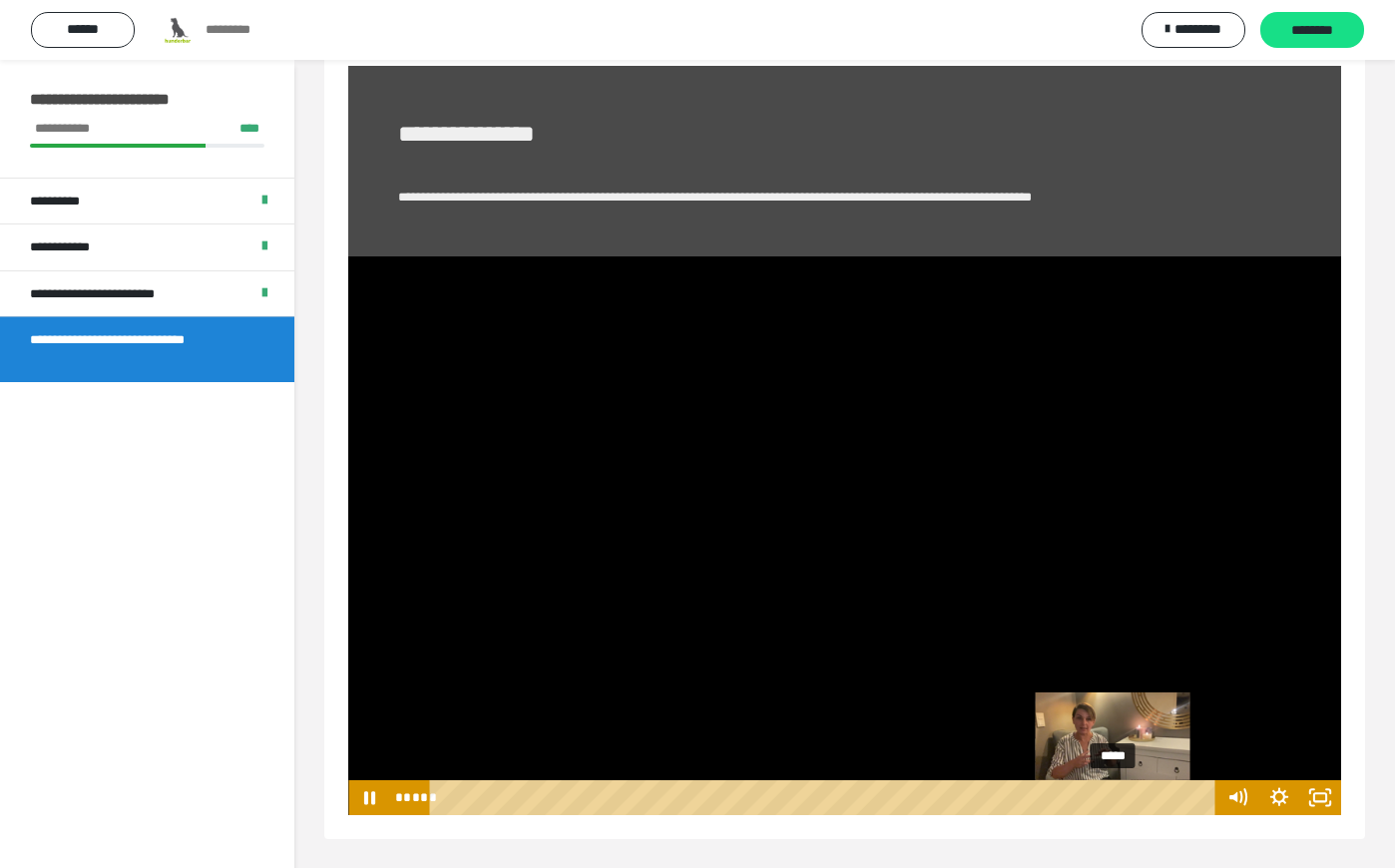 click at bounding box center (1118, 797) 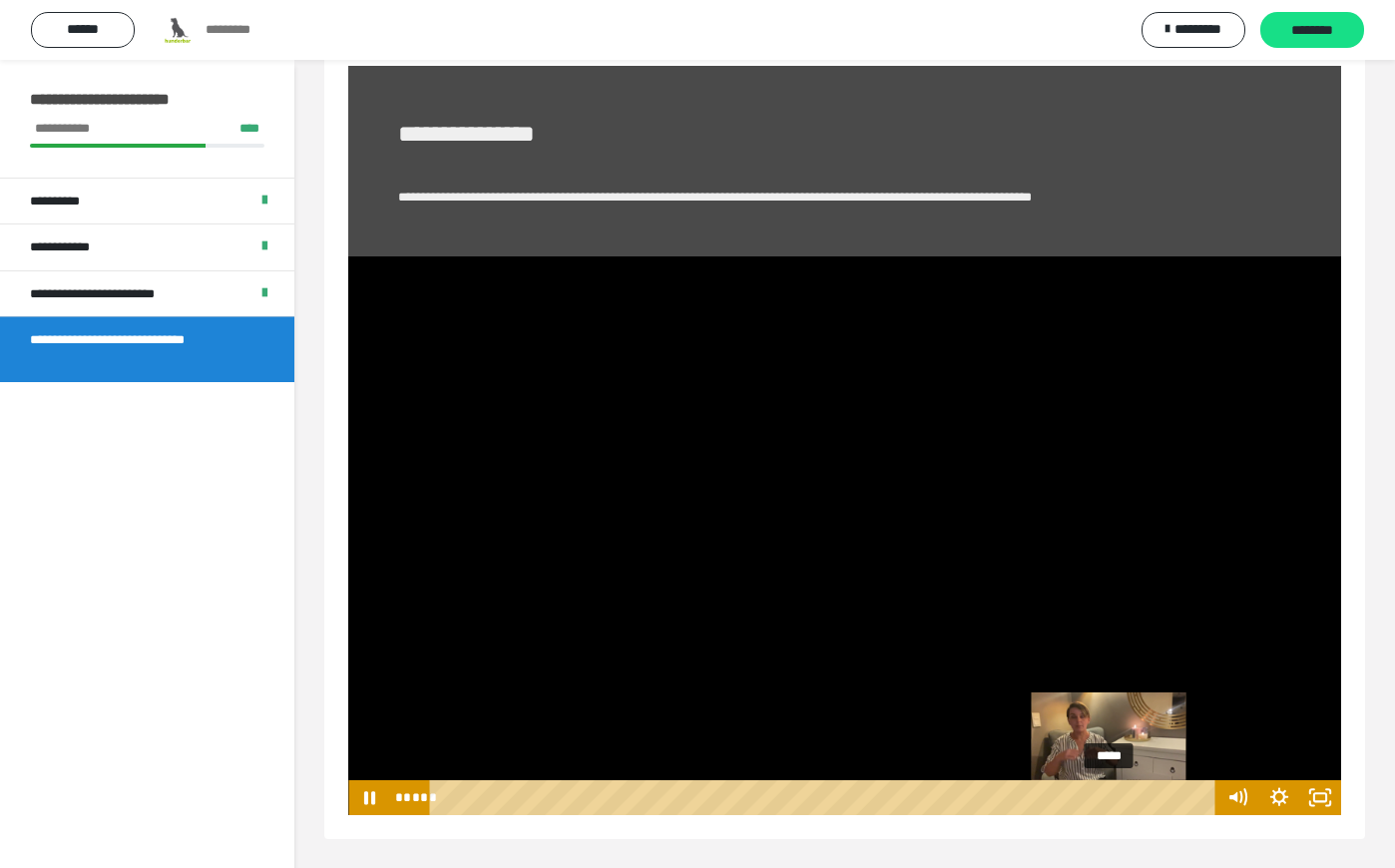 click at bounding box center [1110, 797] 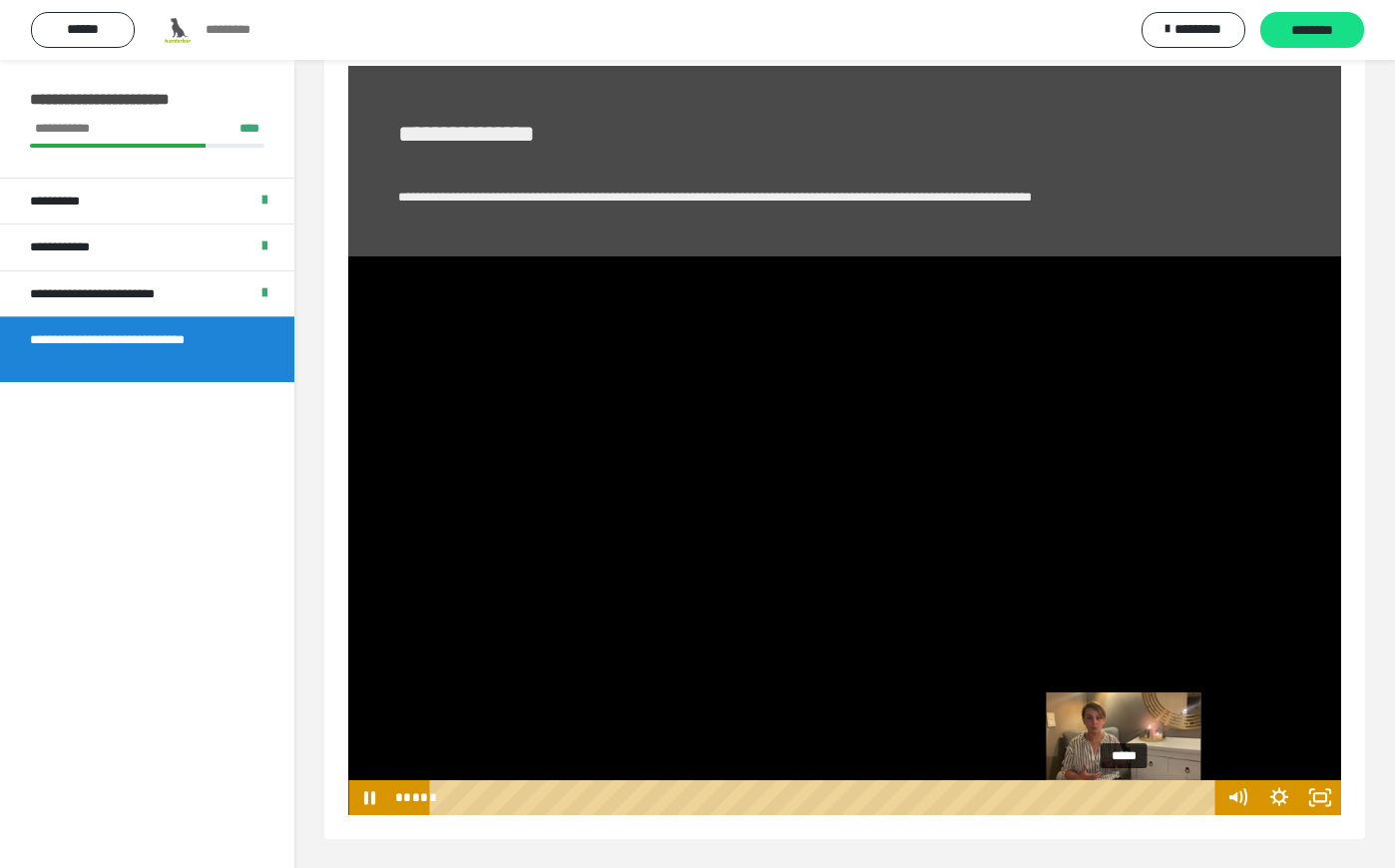 click at bounding box center [1130, 797] 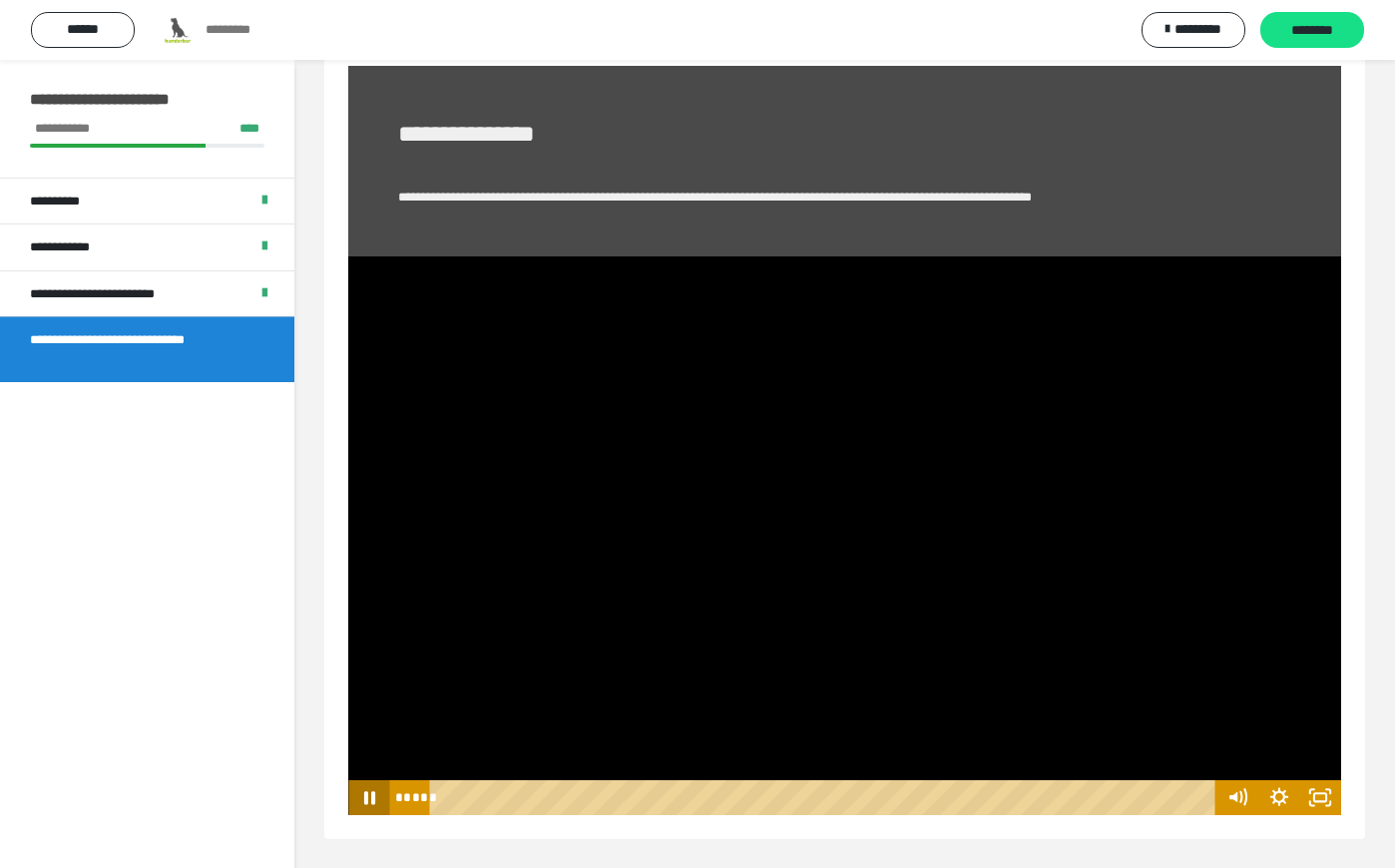click 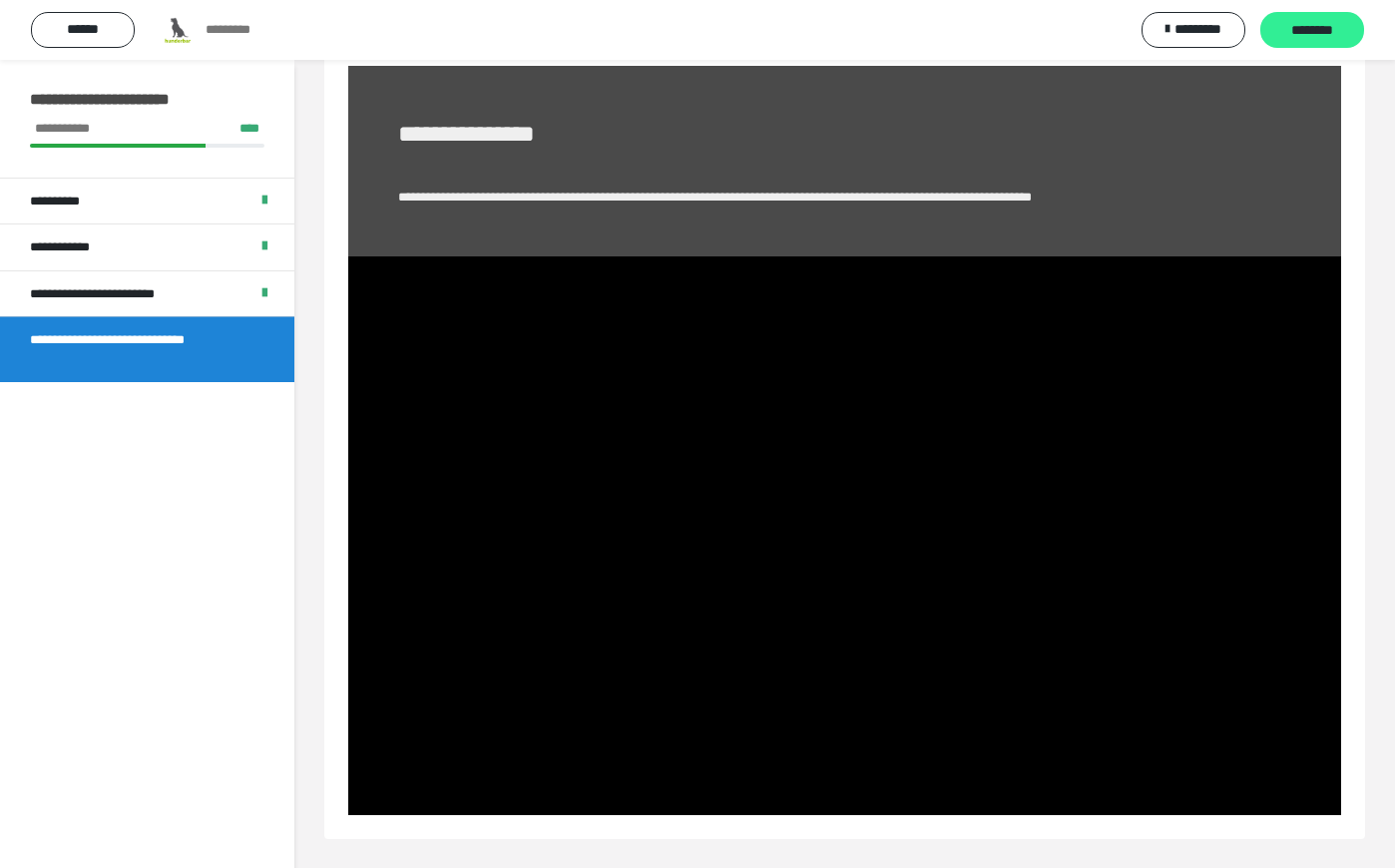 click on "********" at bounding box center [1312, 31] 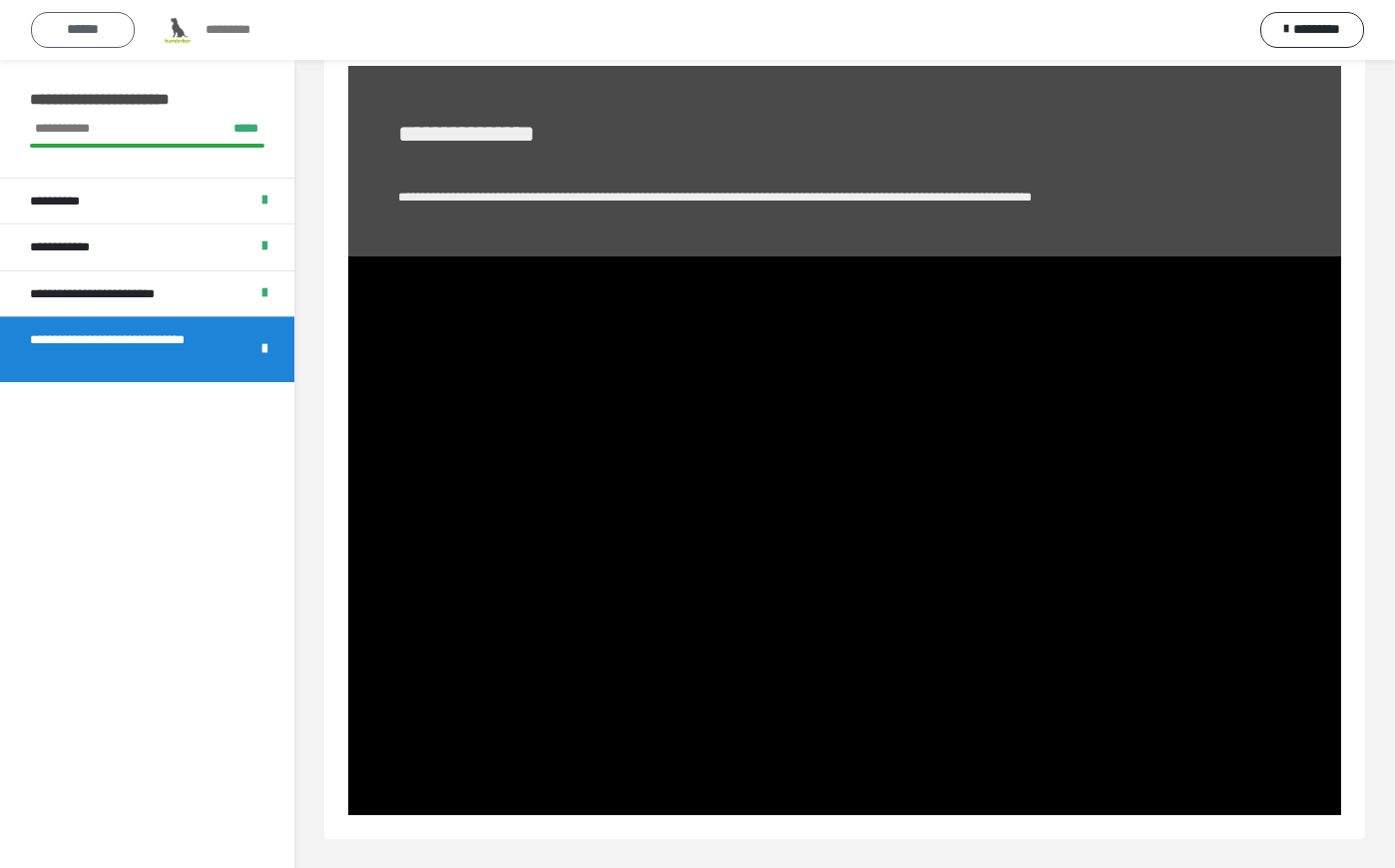 click on "******" at bounding box center [83, 30] 